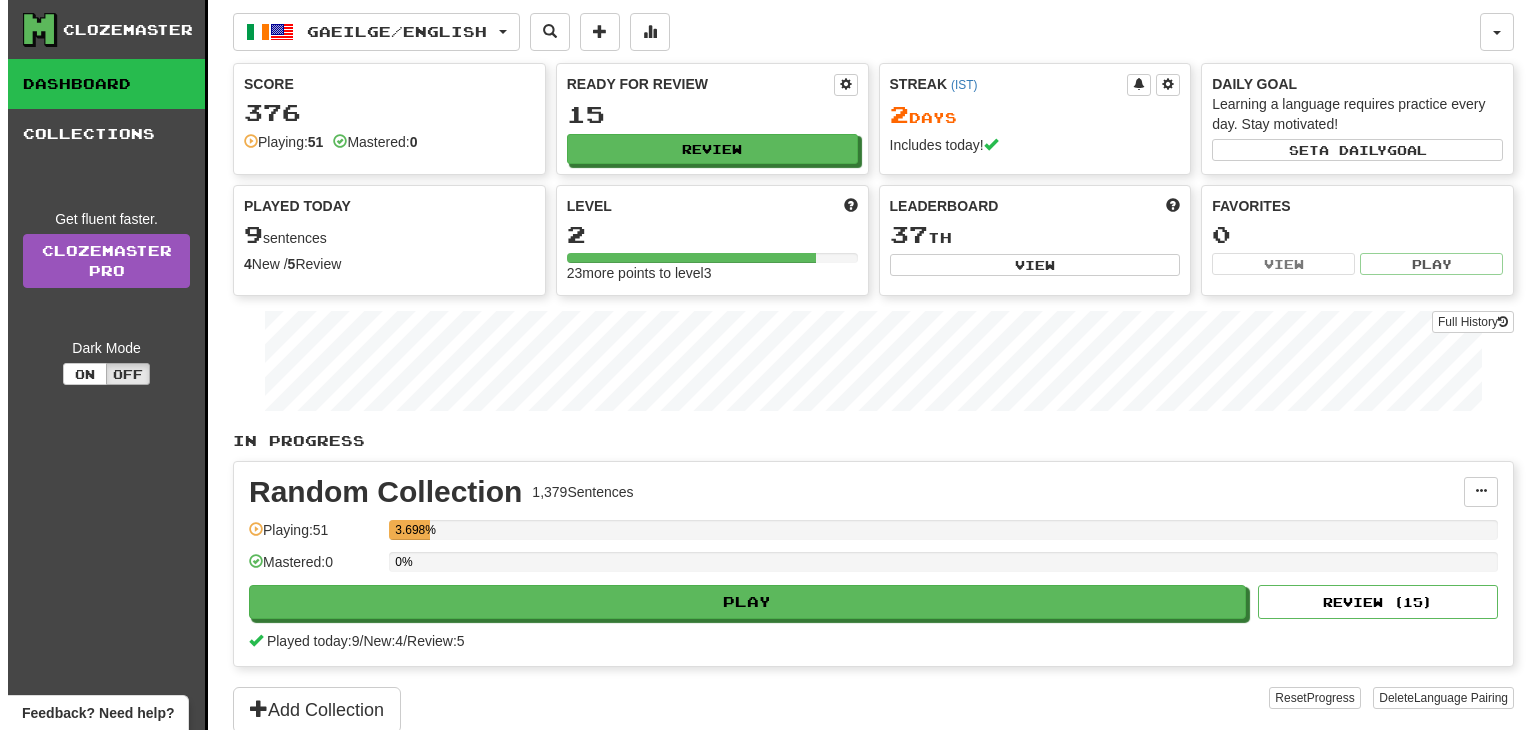 scroll, scrollTop: 0, scrollLeft: 0, axis: both 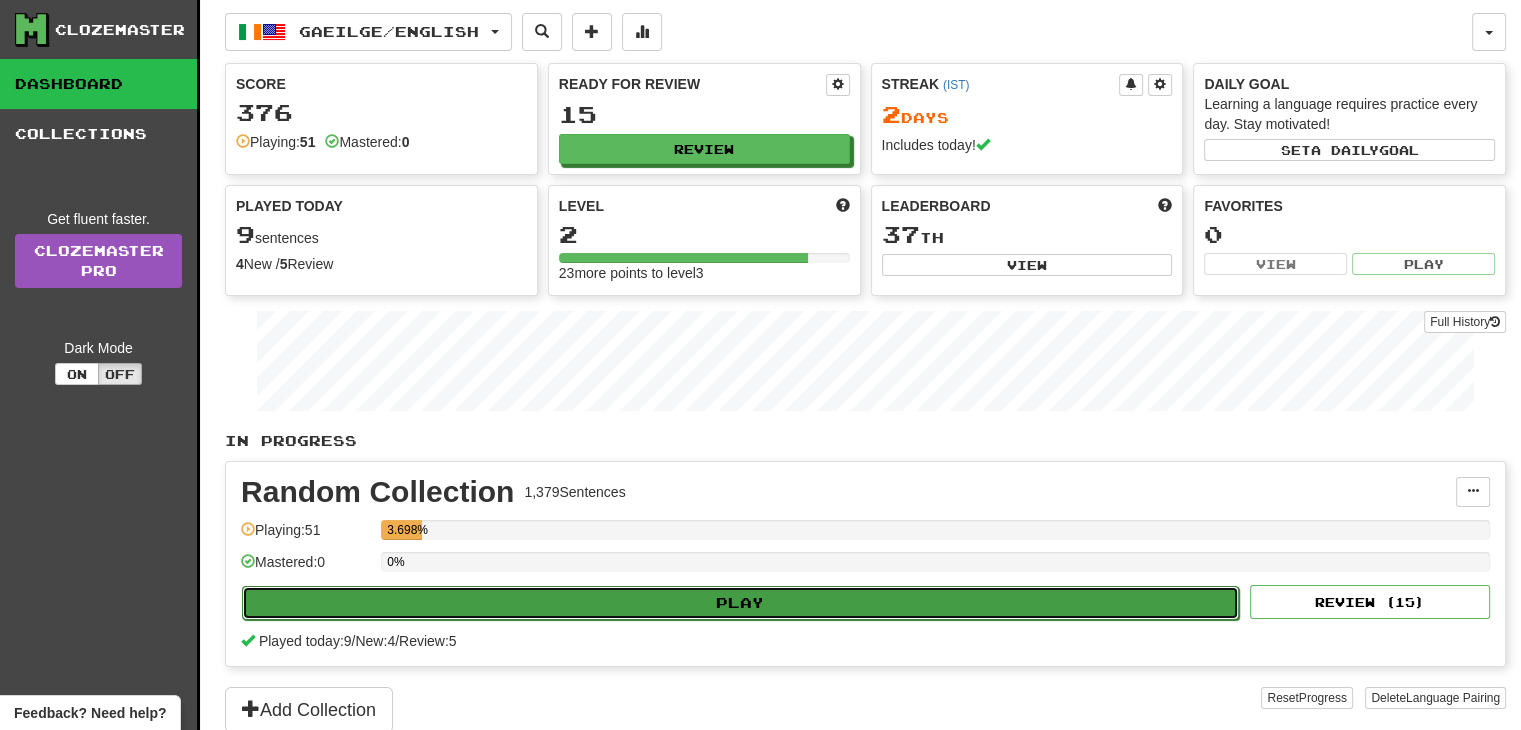 click on "Play" at bounding box center (740, 603) 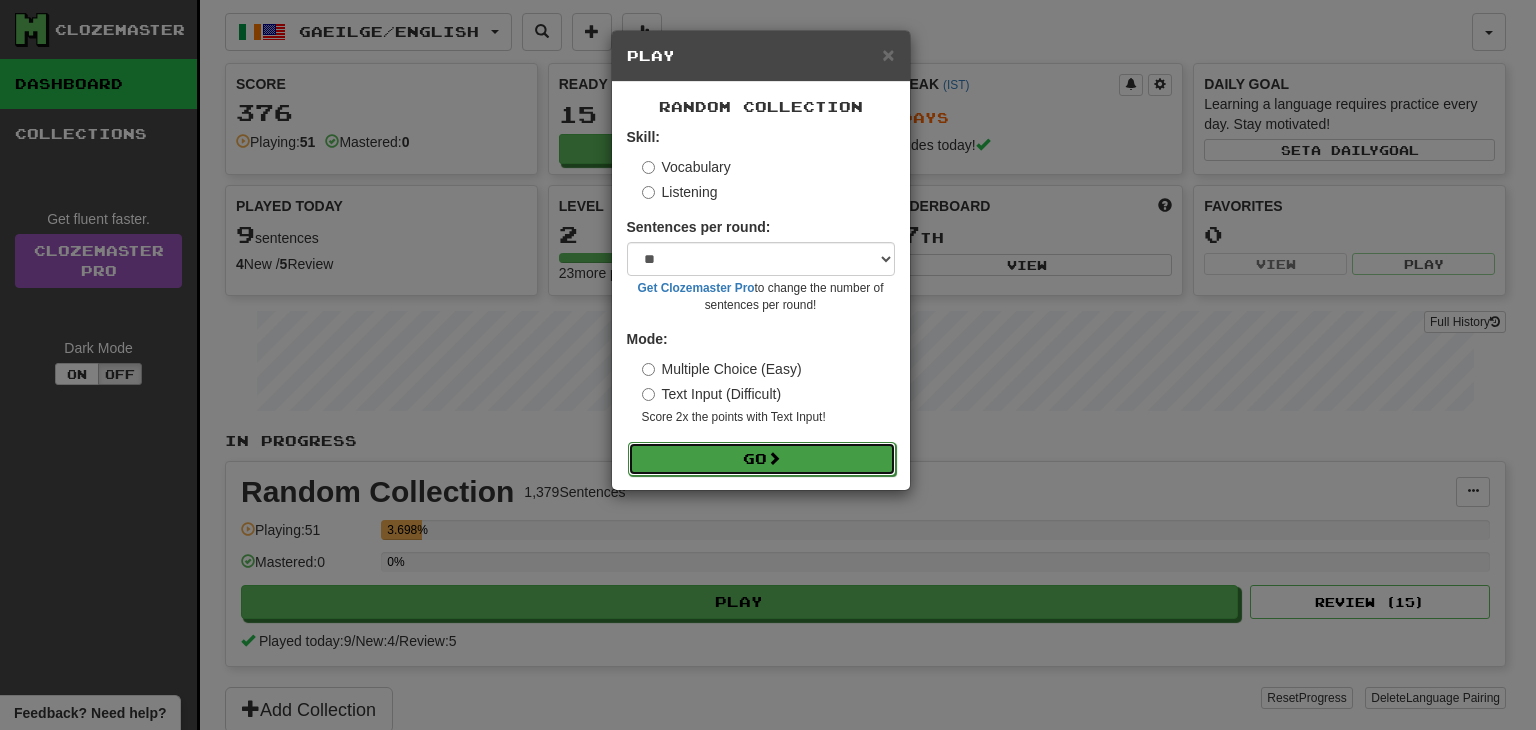 click on "Go" at bounding box center [762, 459] 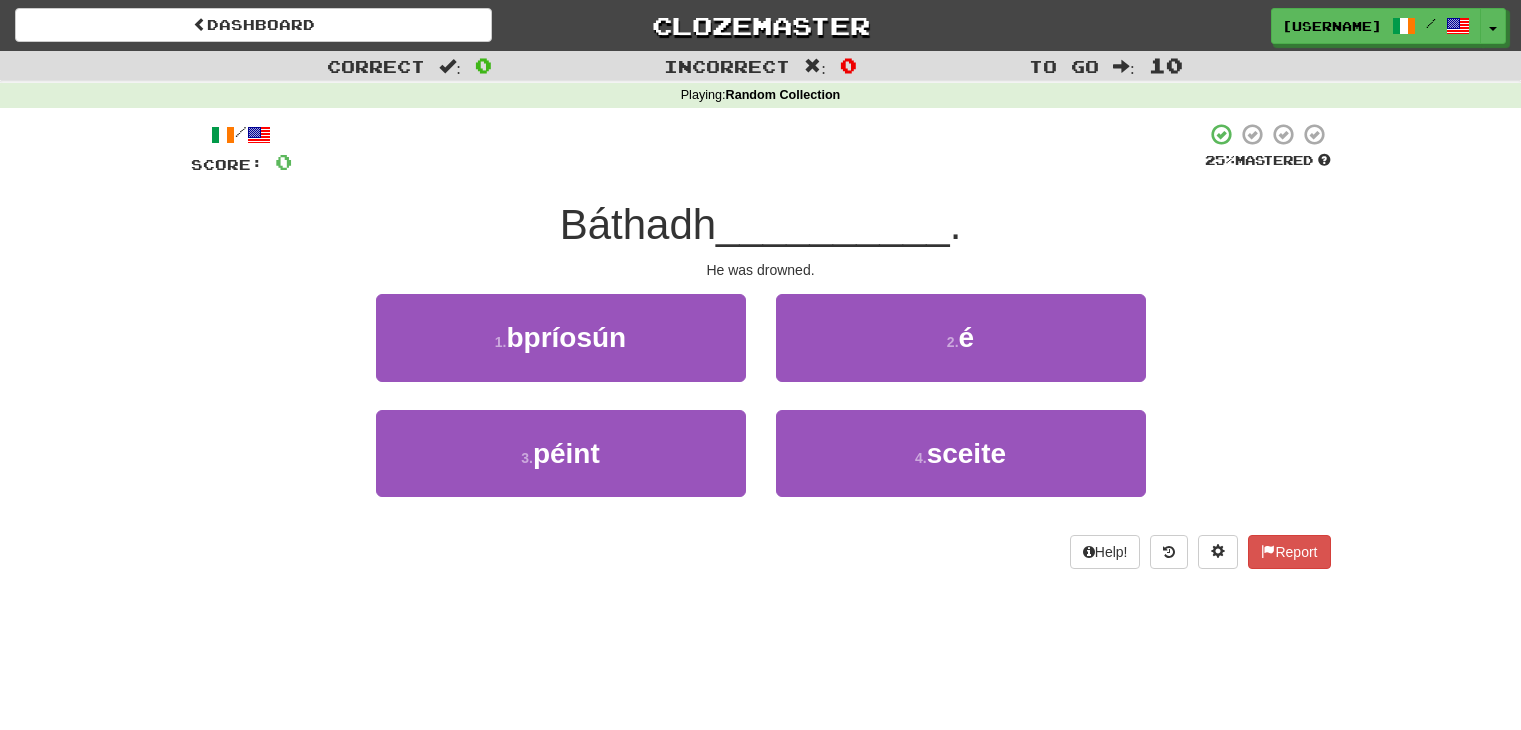 scroll, scrollTop: 0, scrollLeft: 0, axis: both 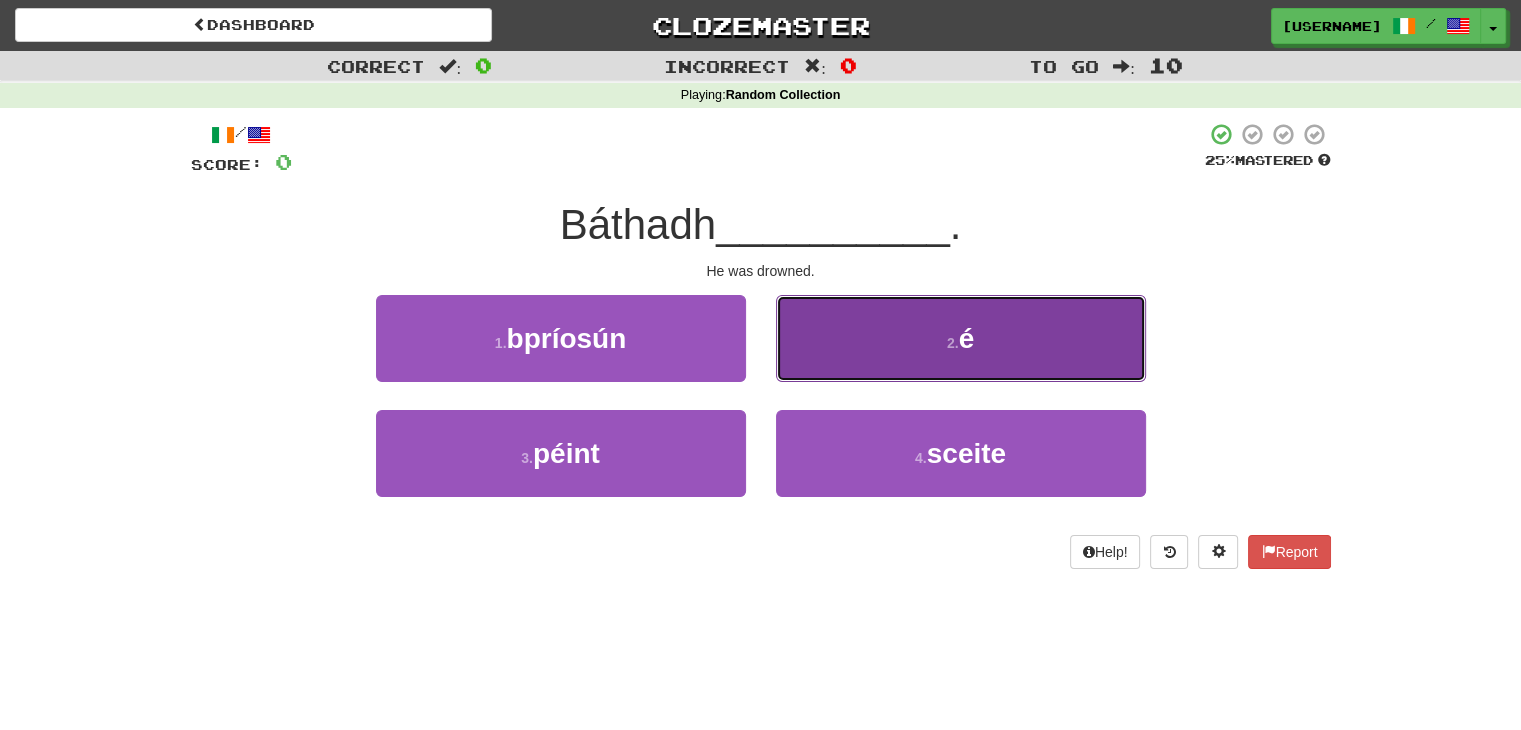 click on "2 .  é" at bounding box center (961, 338) 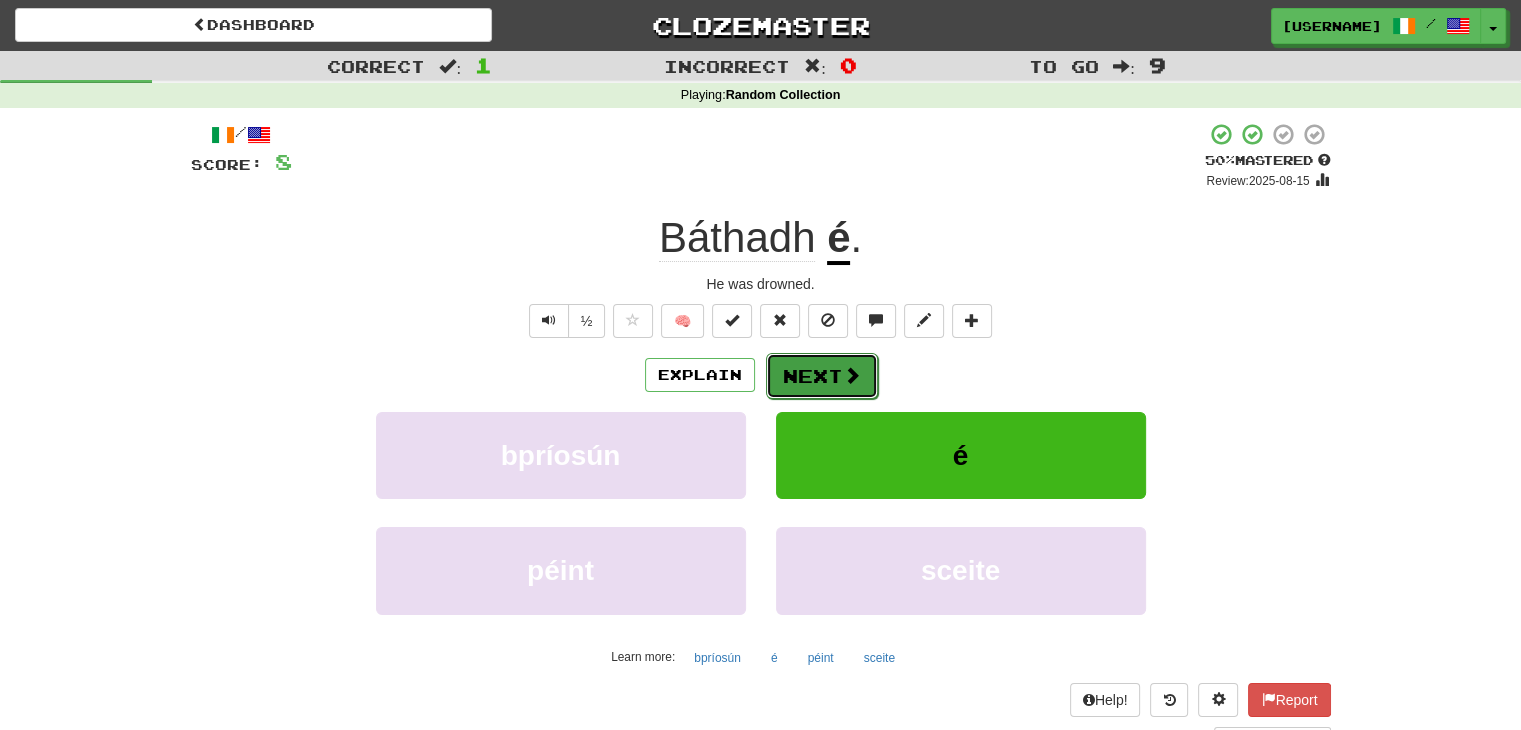 click on "Next" at bounding box center (822, 376) 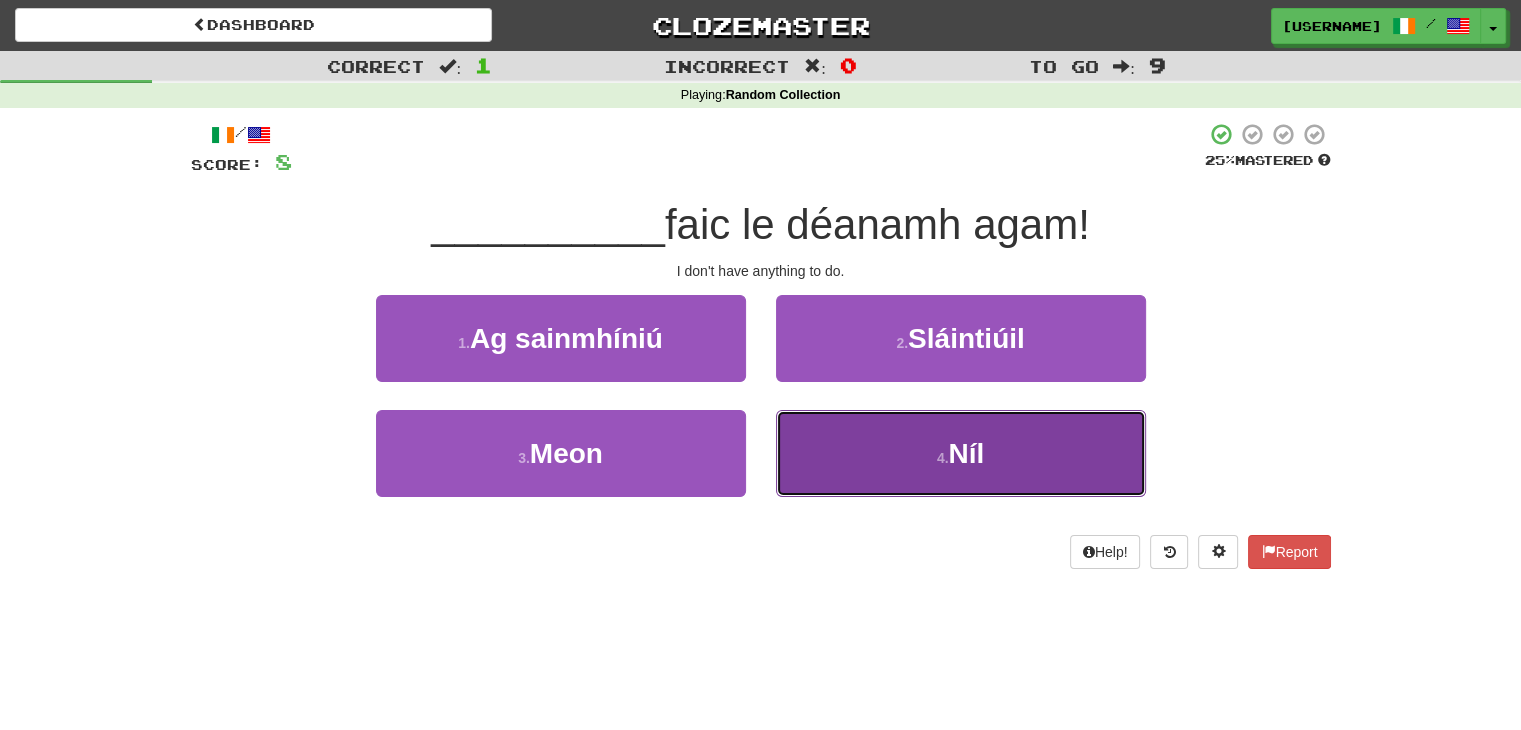 click on "4 .  Níl" at bounding box center (961, 453) 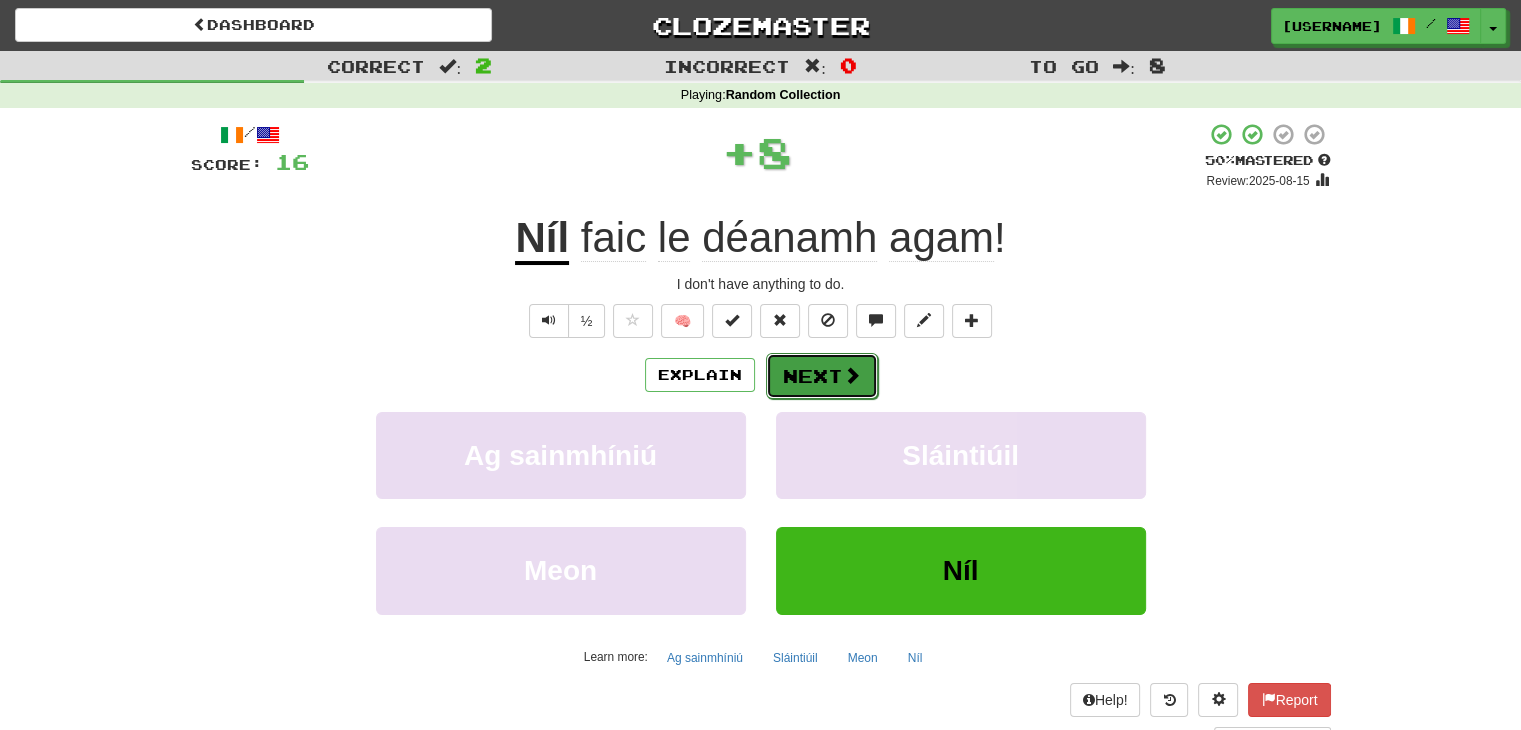 click on "Next" at bounding box center (822, 376) 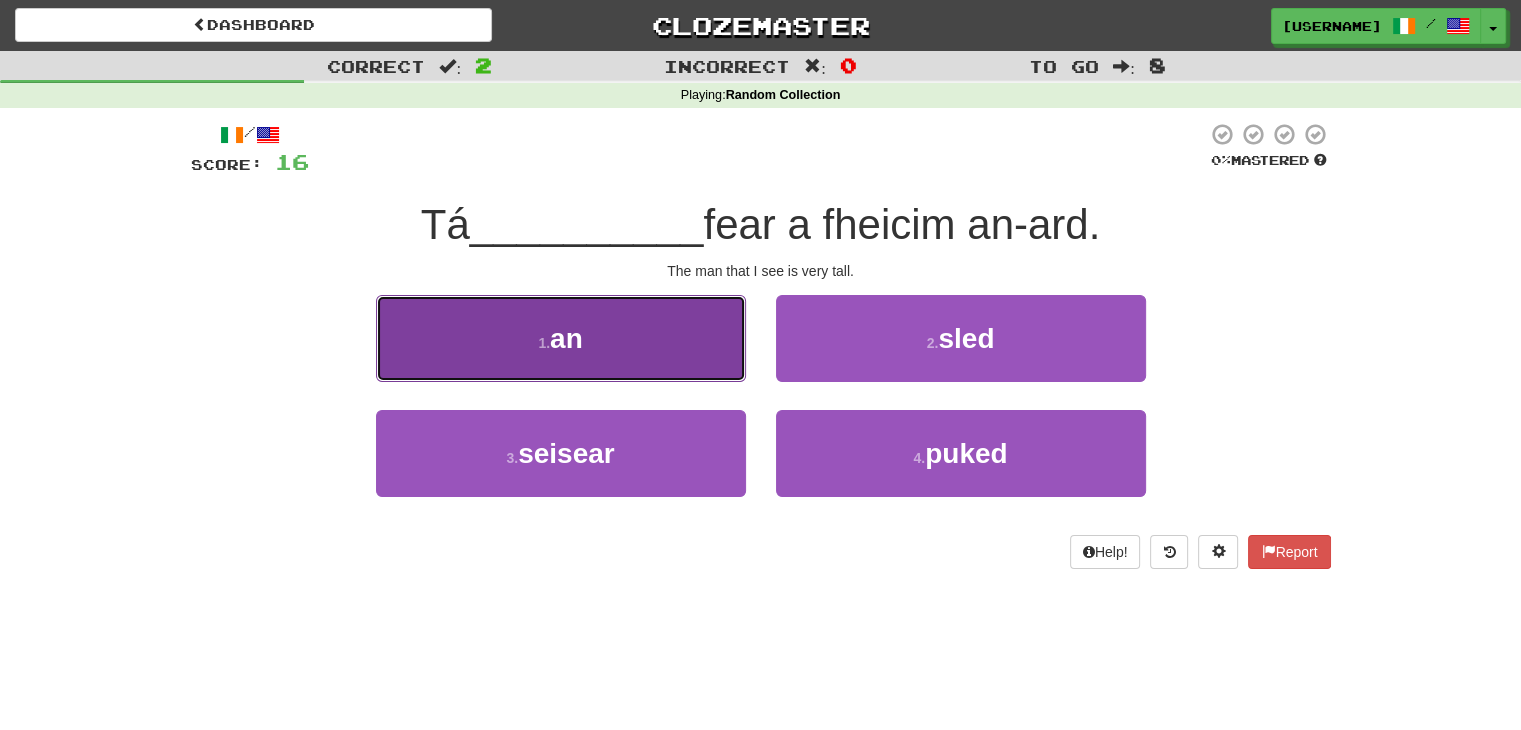click on "1 .  an" at bounding box center [561, 338] 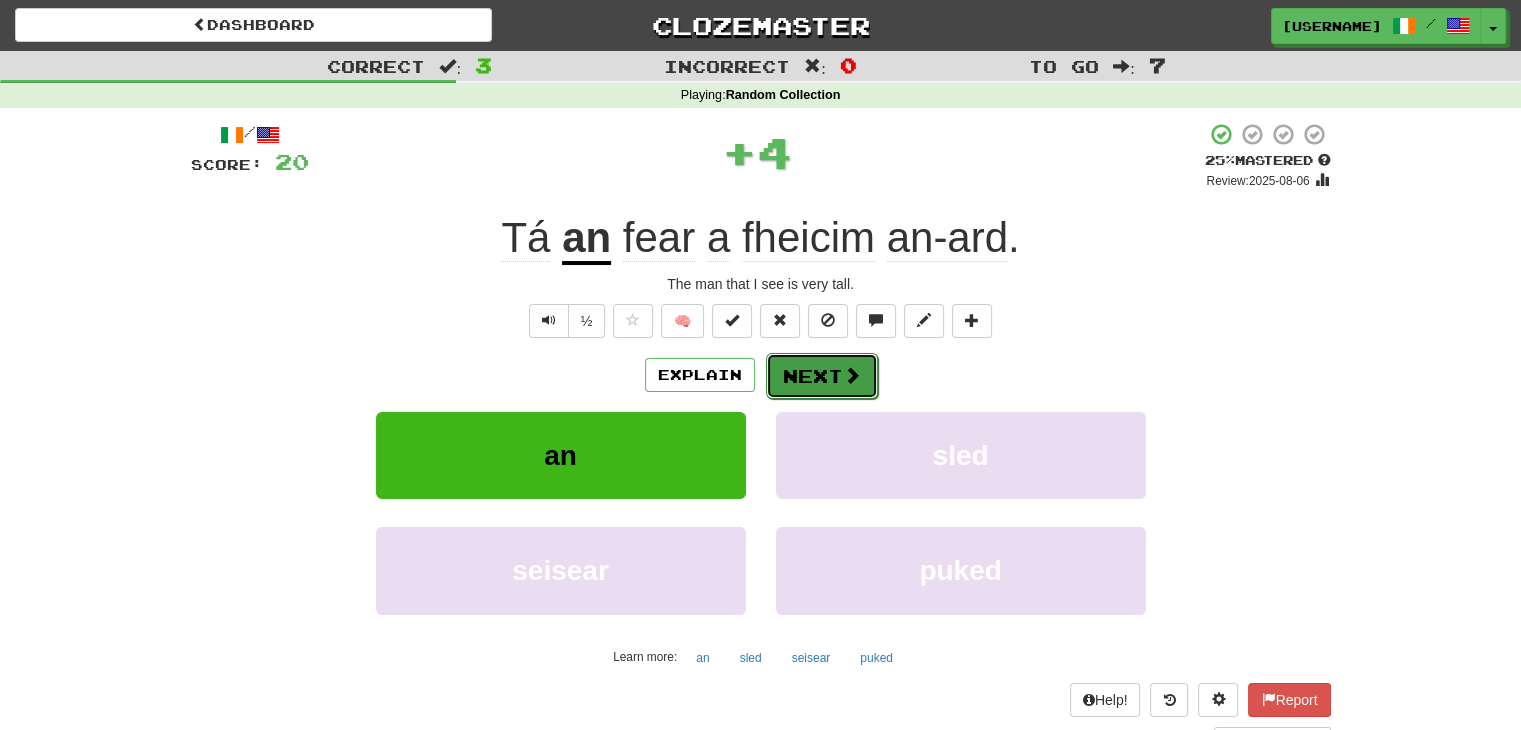click at bounding box center (852, 375) 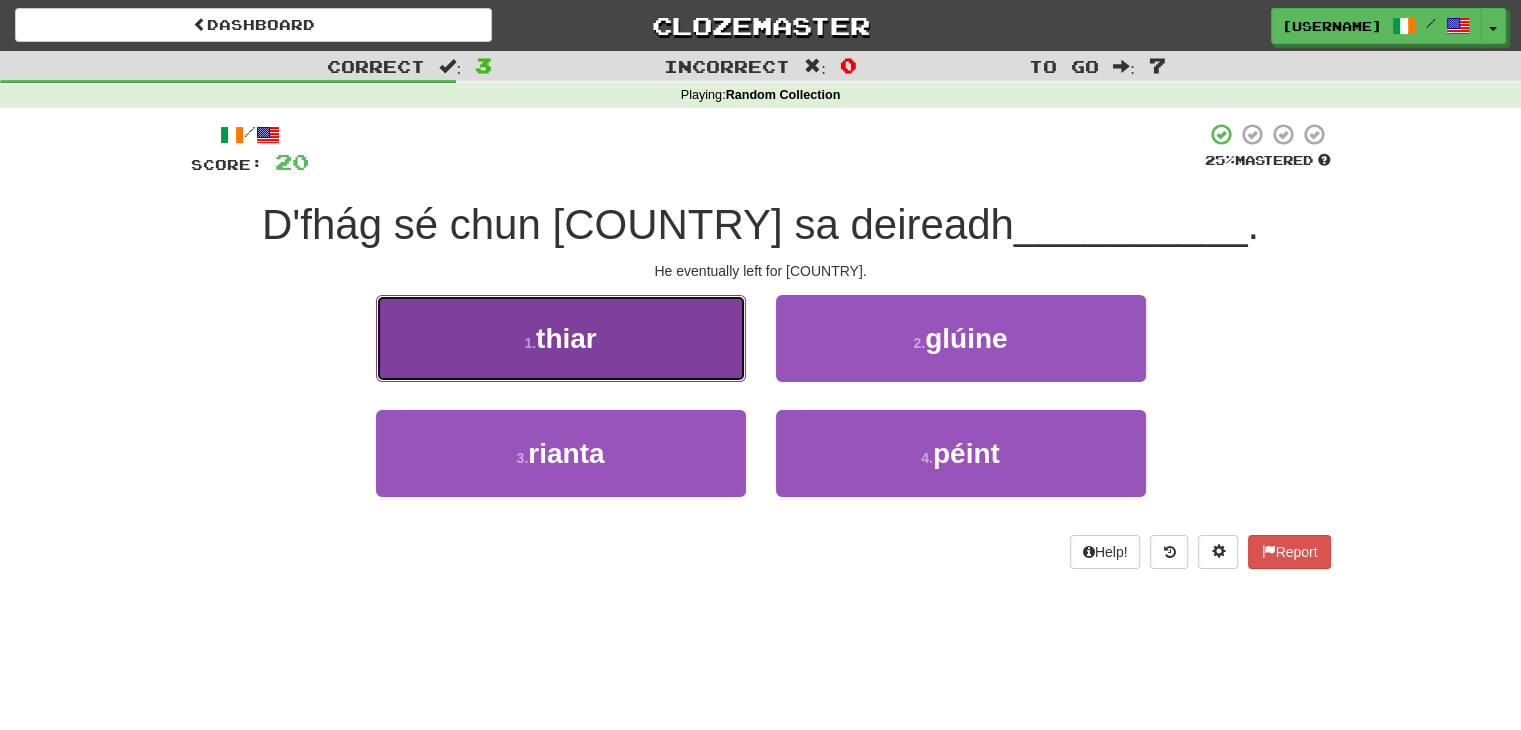 click on "1 .  thiar" at bounding box center (561, 338) 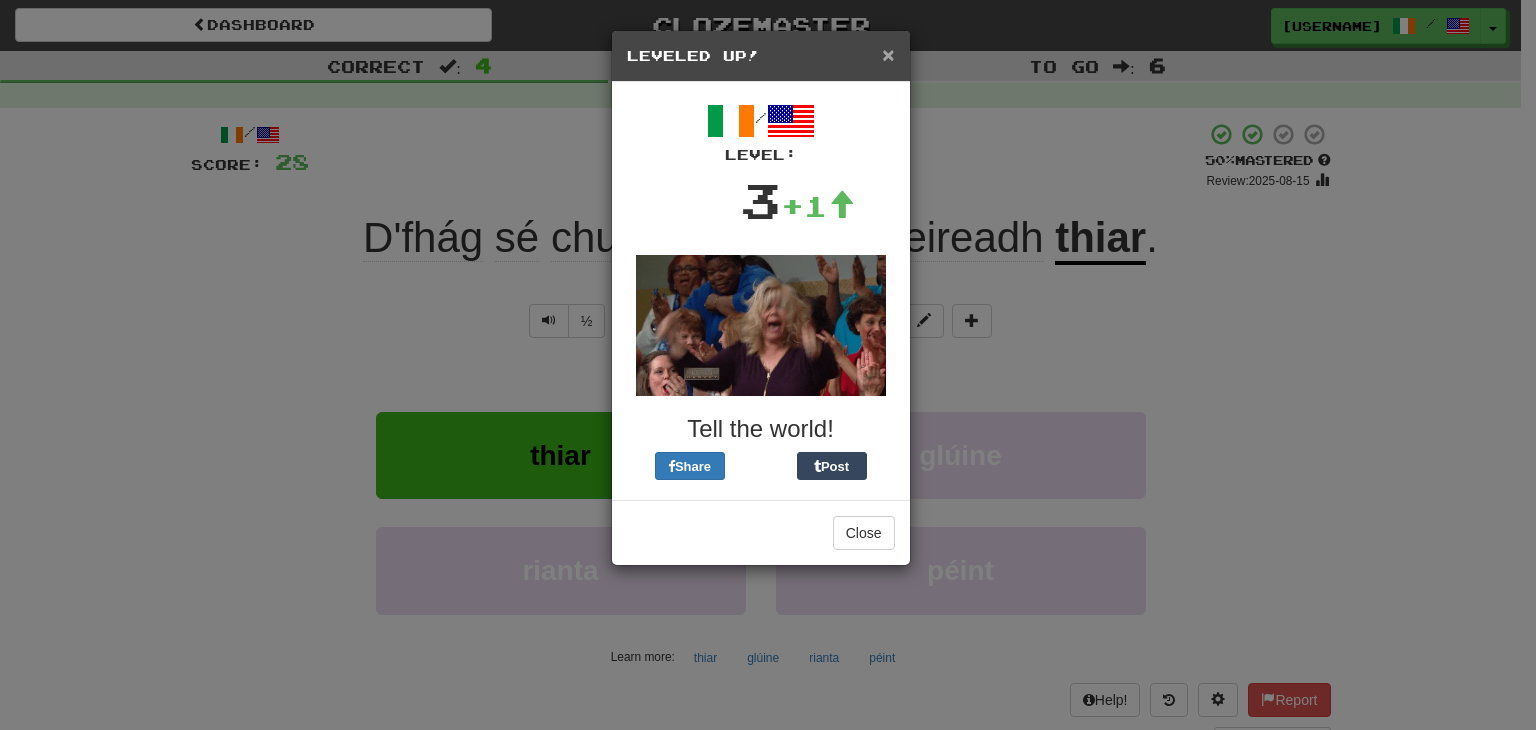 click on "×" at bounding box center [888, 54] 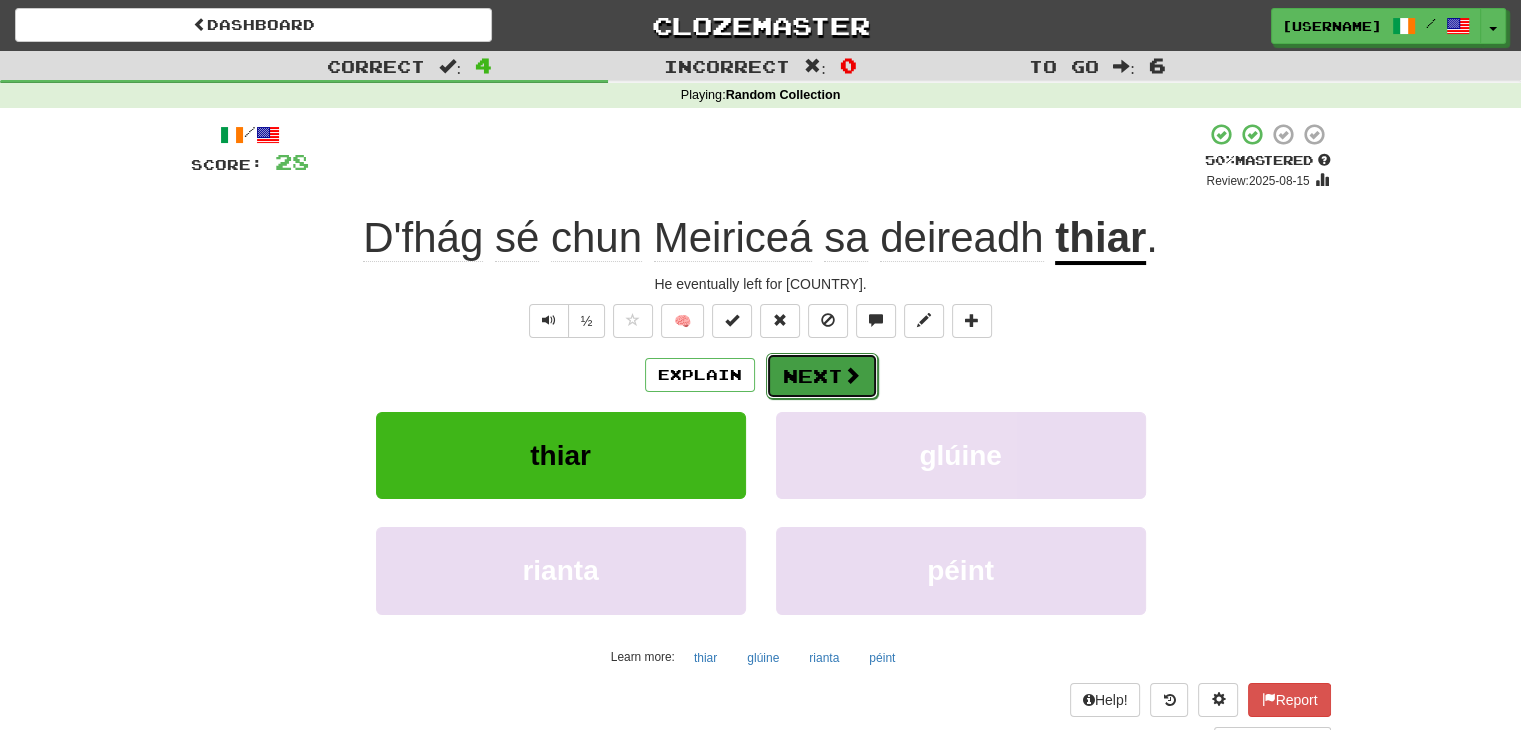click at bounding box center [852, 375] 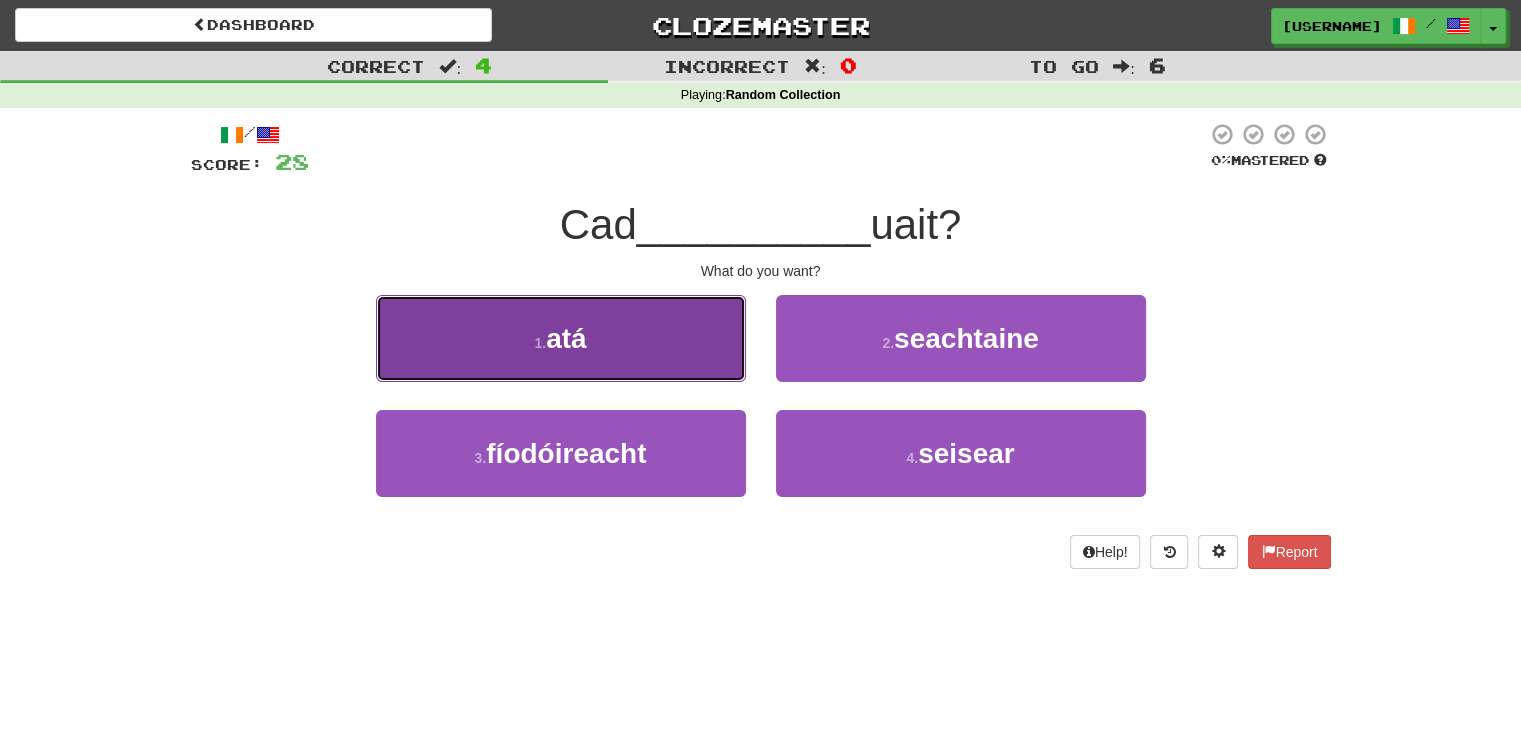 click on "1 .  atá" at bounding box center [561, 338] 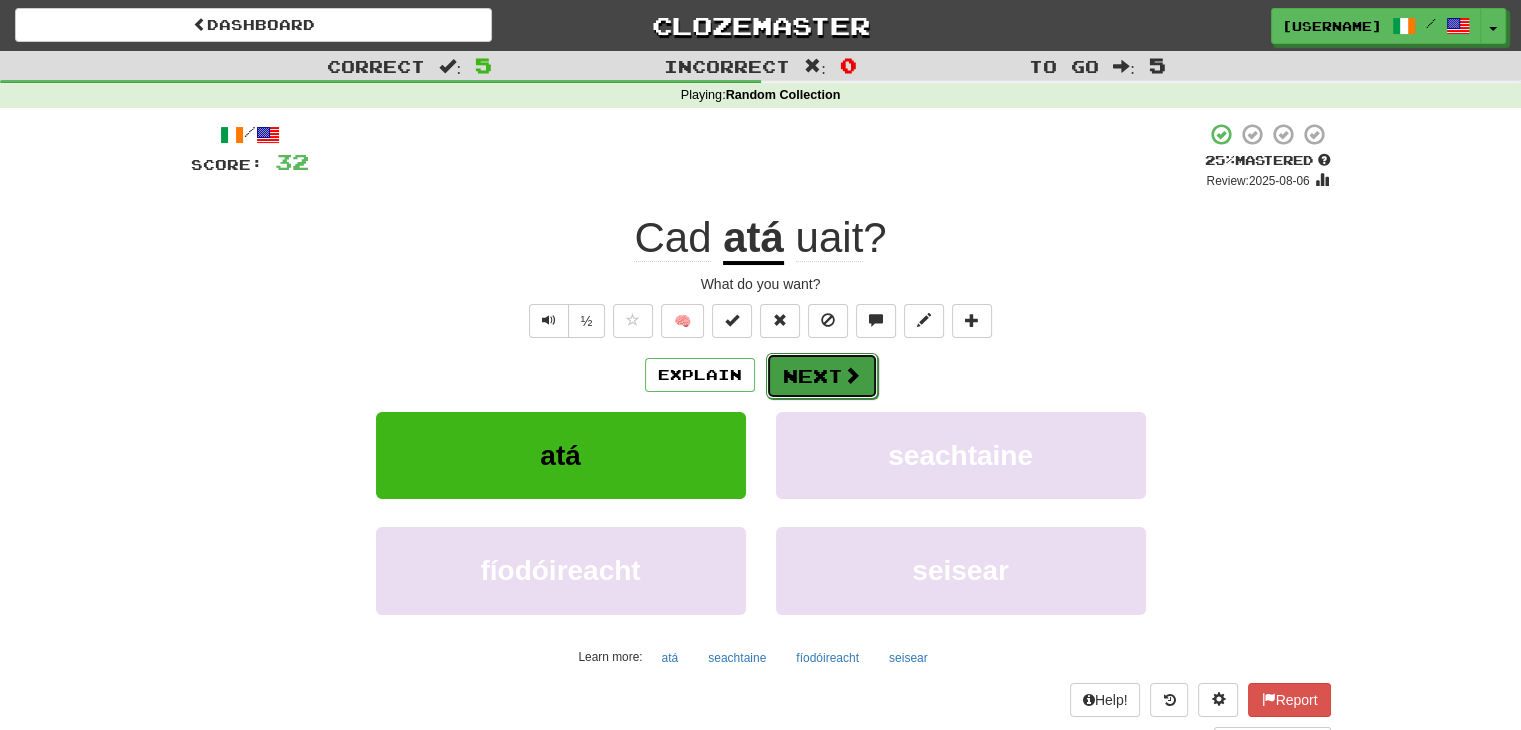 click on "Next" at bounding box center (822, 376) 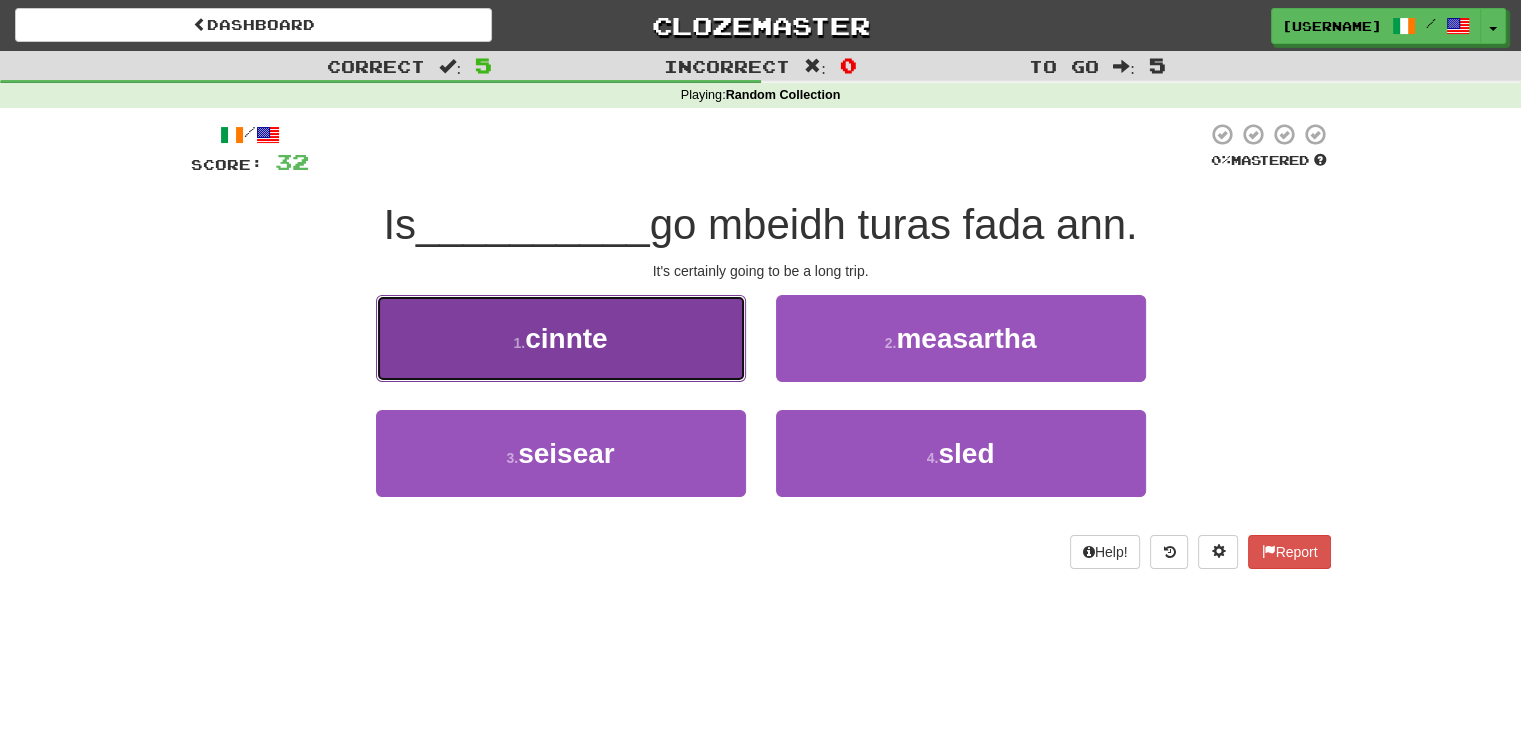 click on "1 .  cinnte" at bounding box center (561, 338) 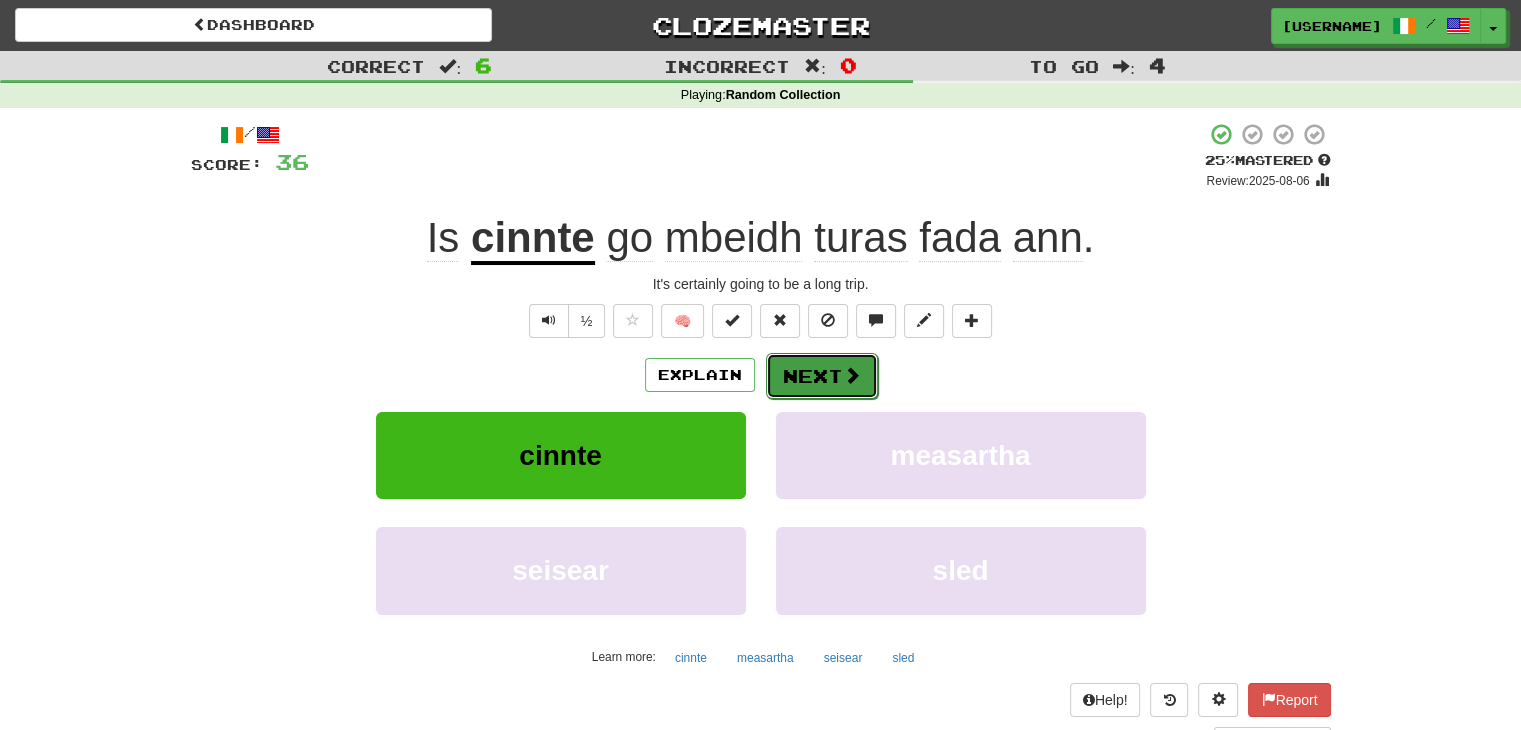 click on "Next" at bounding box center [822, 376] 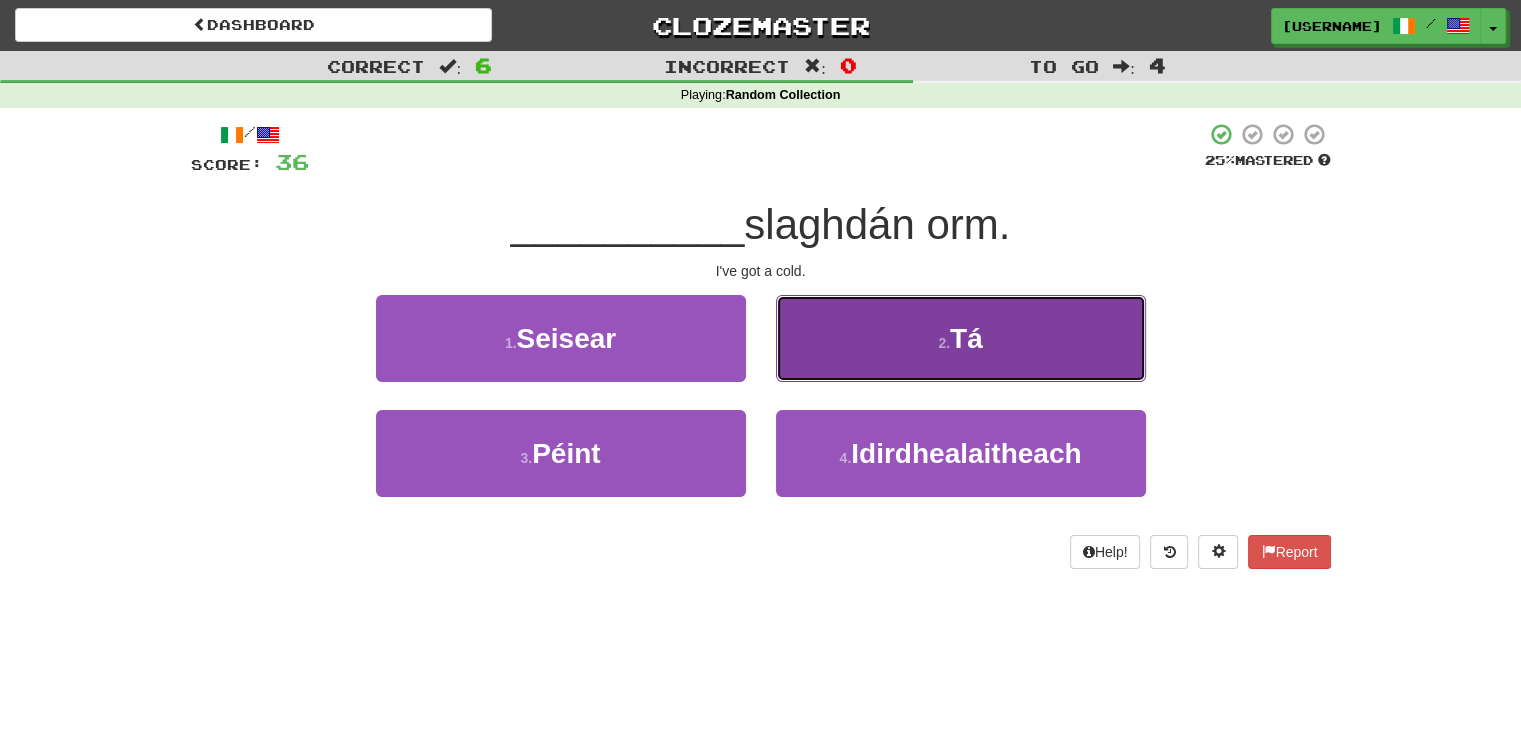 click on "2 .  Tá" at bounding box center [961, 338] 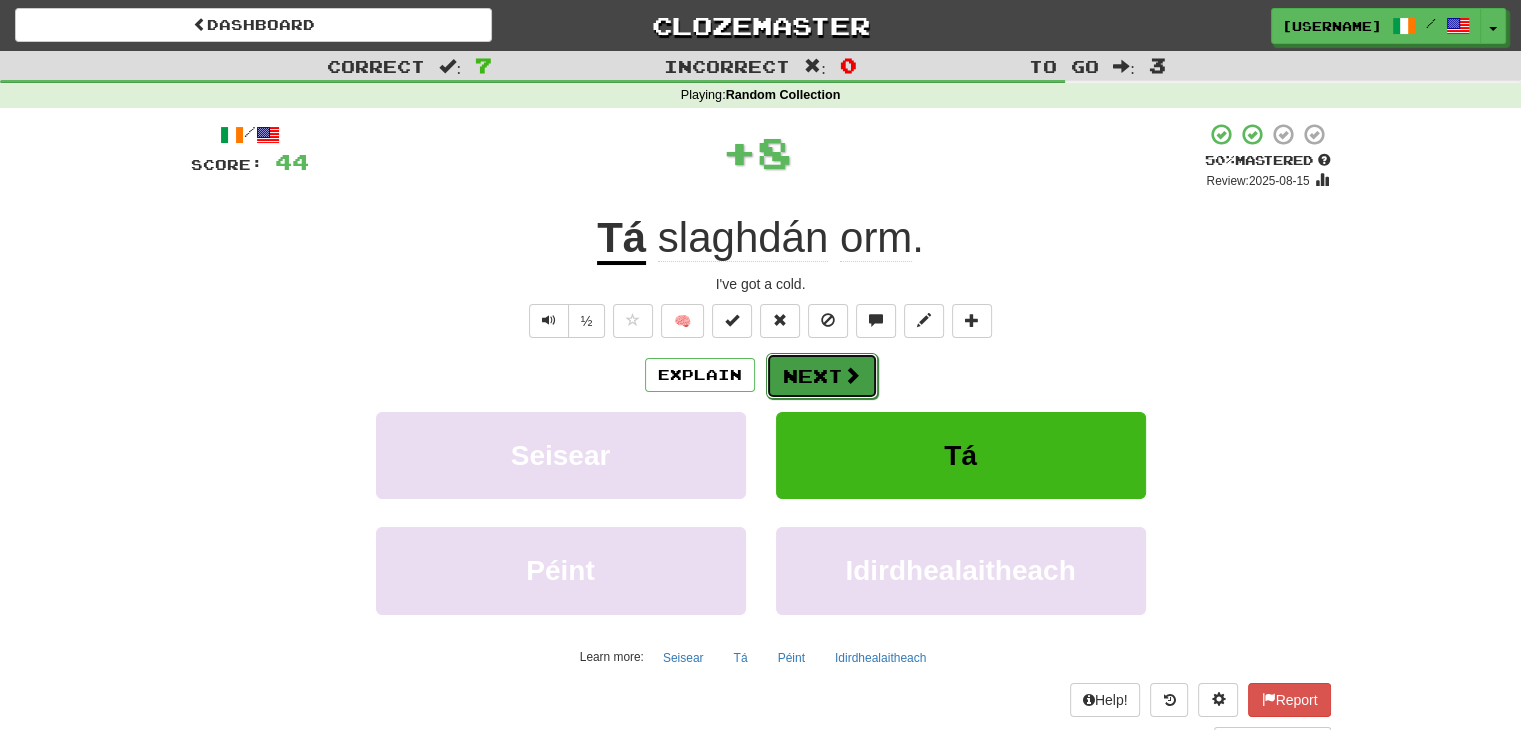 click on "Next" at bounding box center [822, 376] 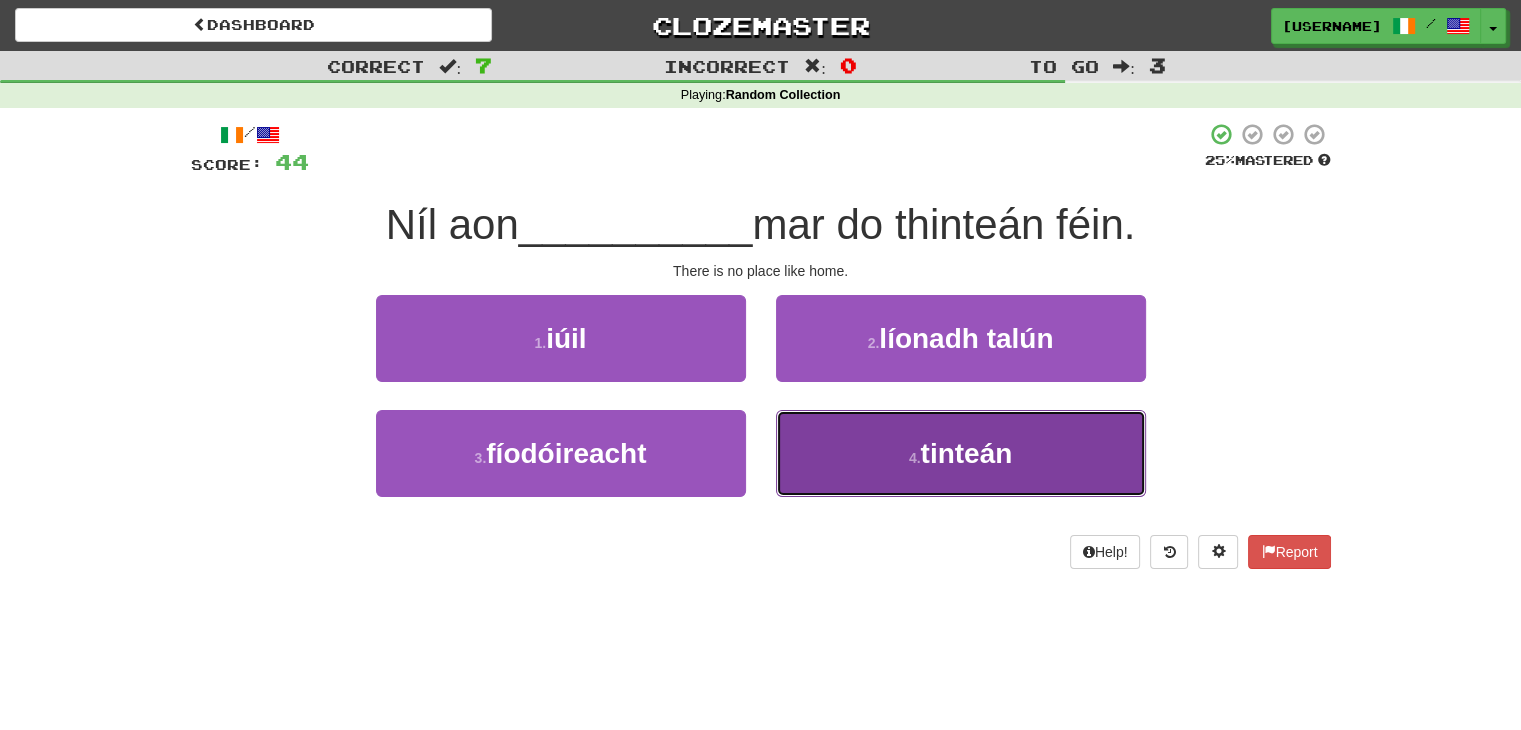 click on "4 .  tinteán" at bounding box center [961, 453] 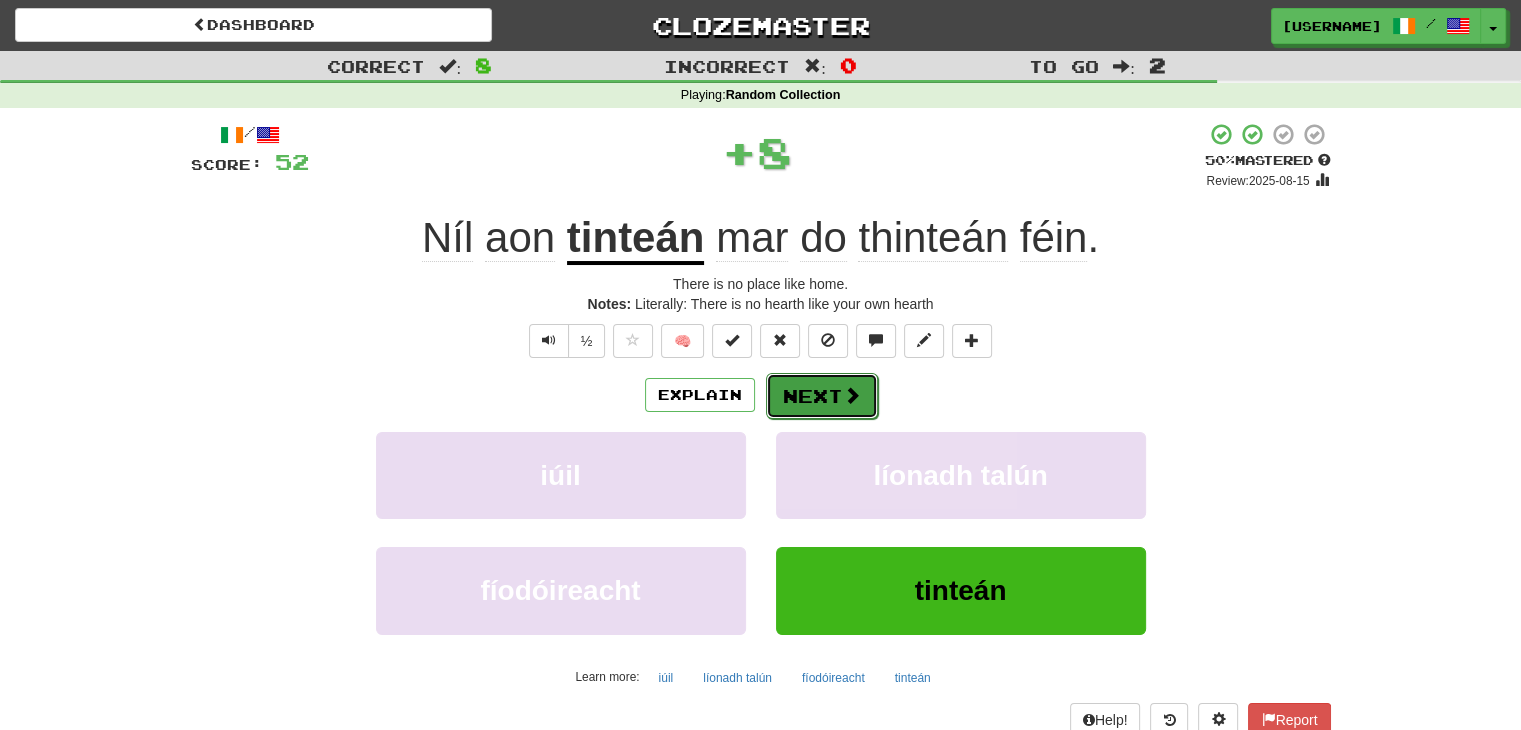 click on "Next" at bounding box center (822, 396) 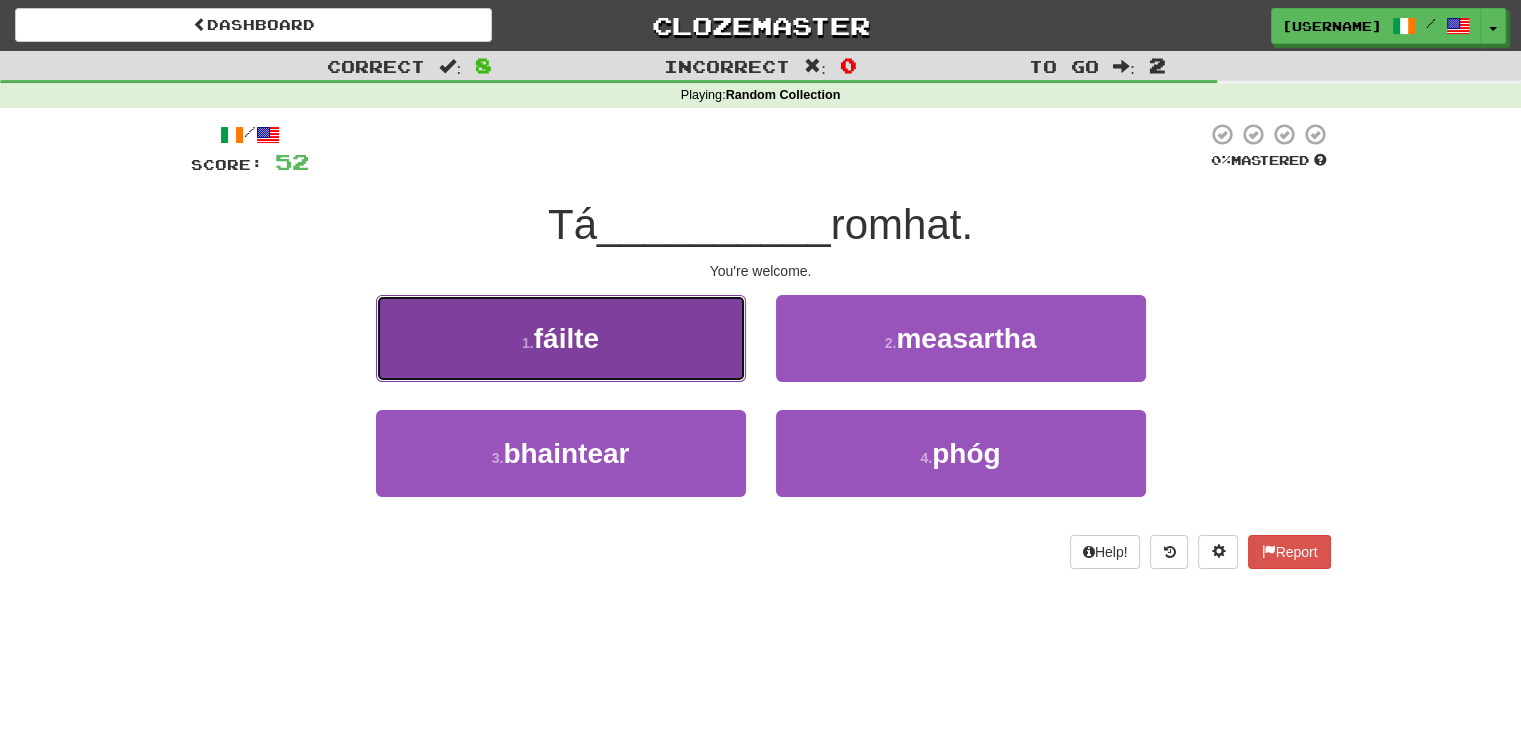click on "1 .  fáilte" at bounding box center [561, 338] 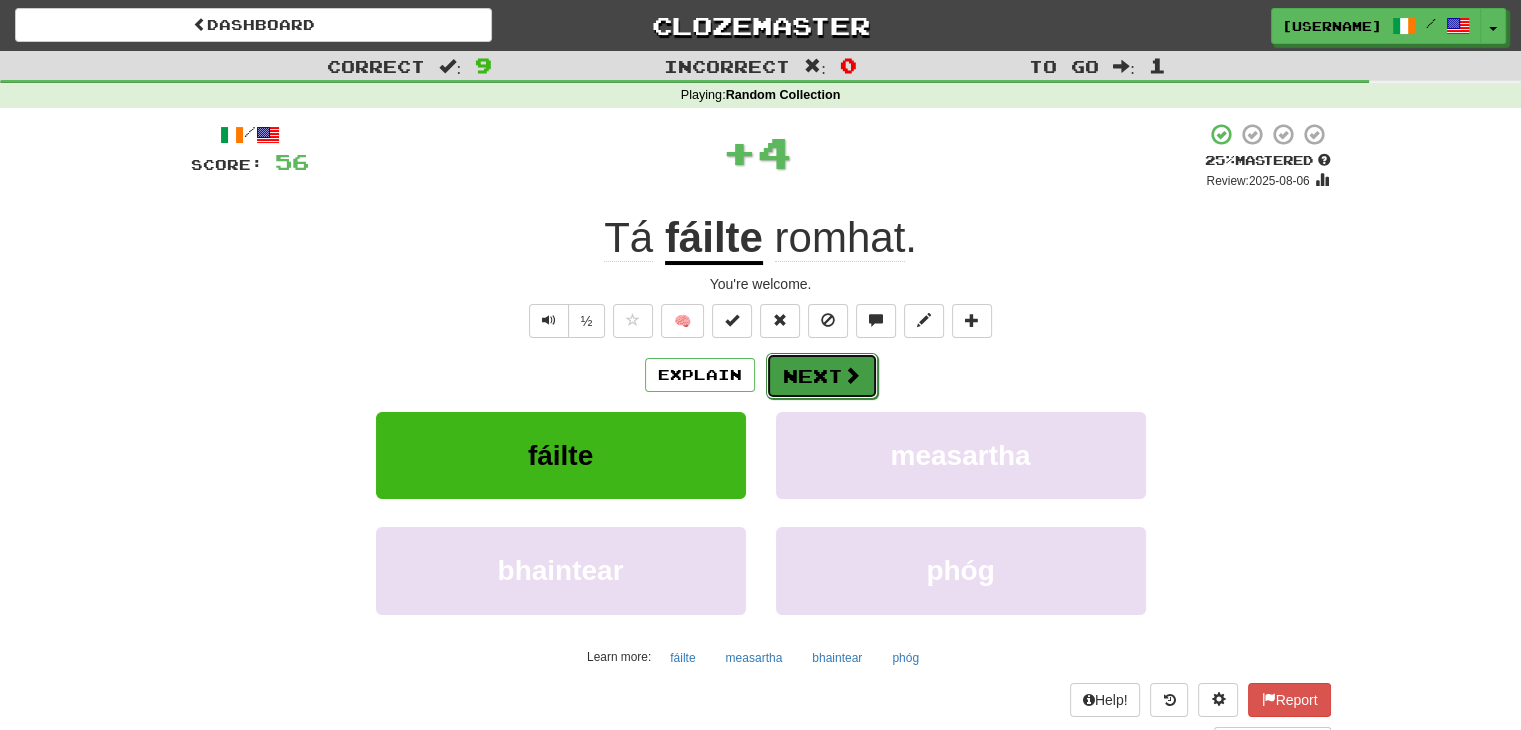 click on "Next" at bounding box center [822, 376] 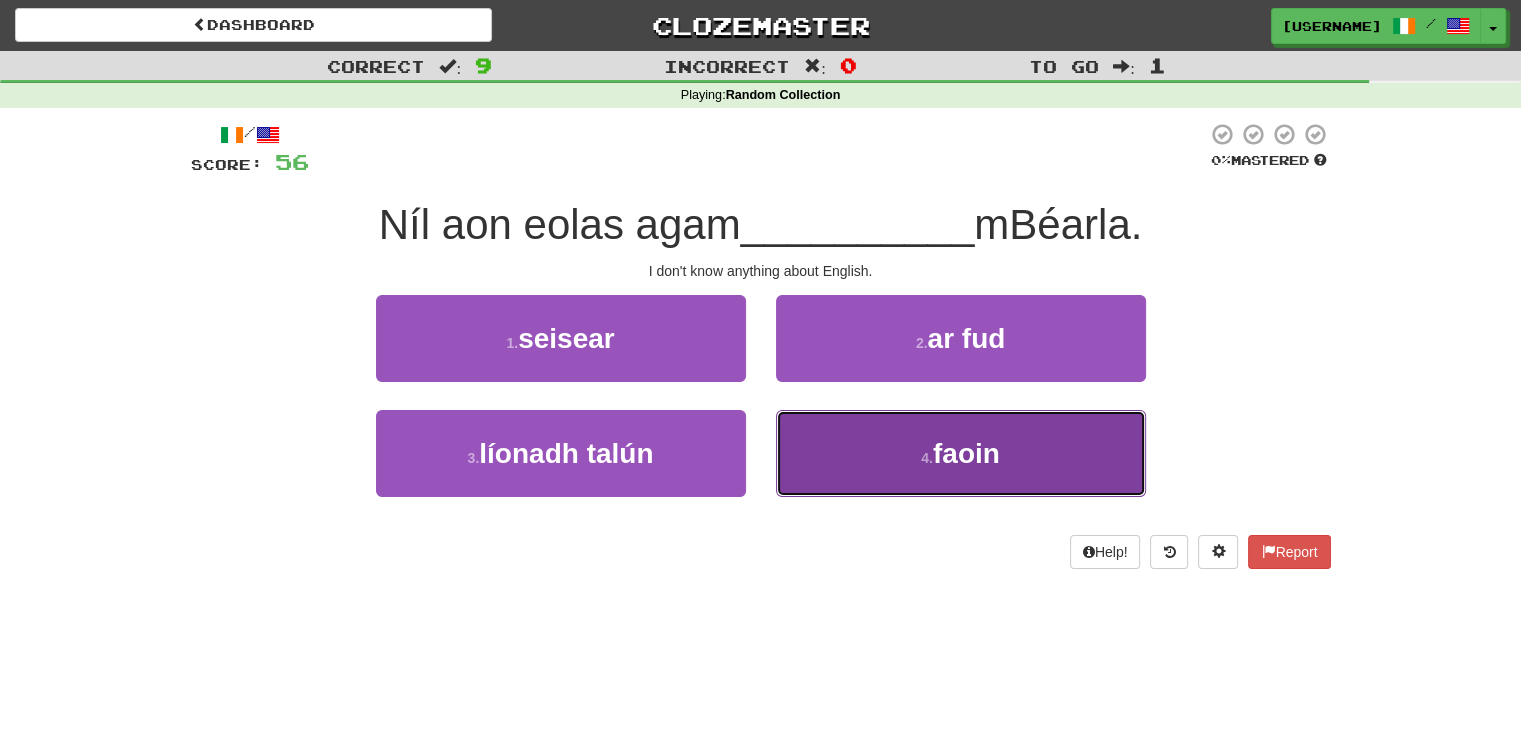 click on "4 .  faoin" at bounding box center (961, 453) 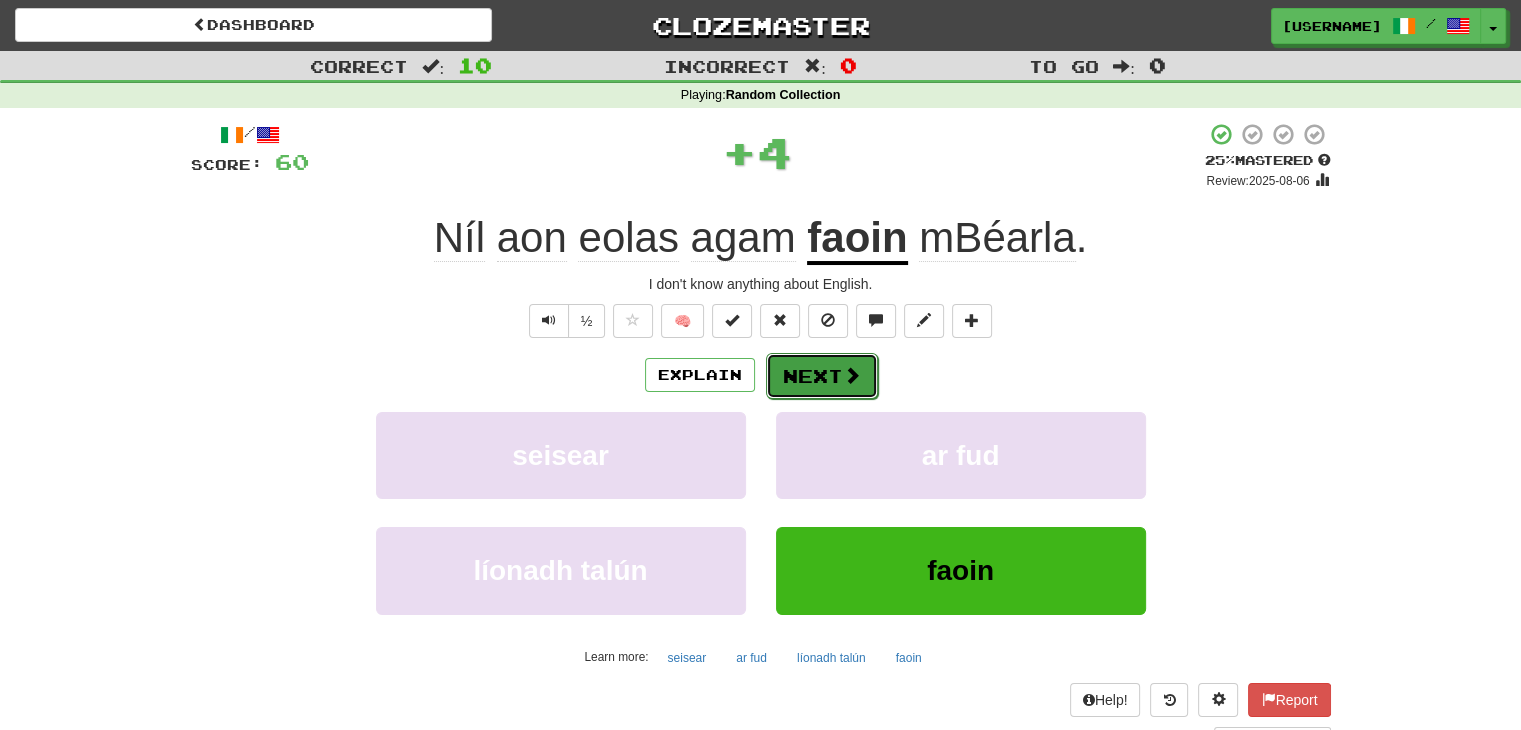 click on "Next" at bounding box center [822, 376] 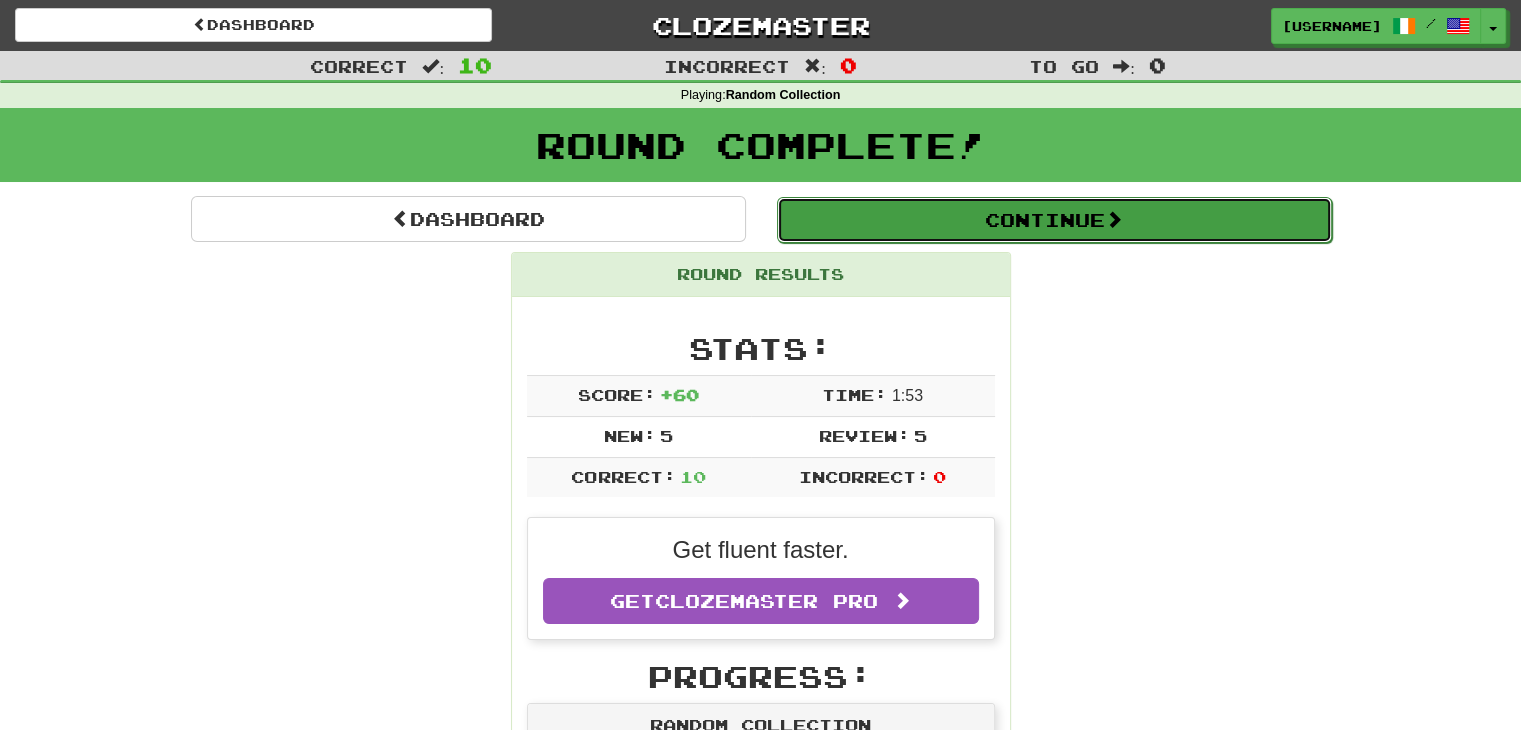 click on "Continue" at bounding box center (1054, 220) 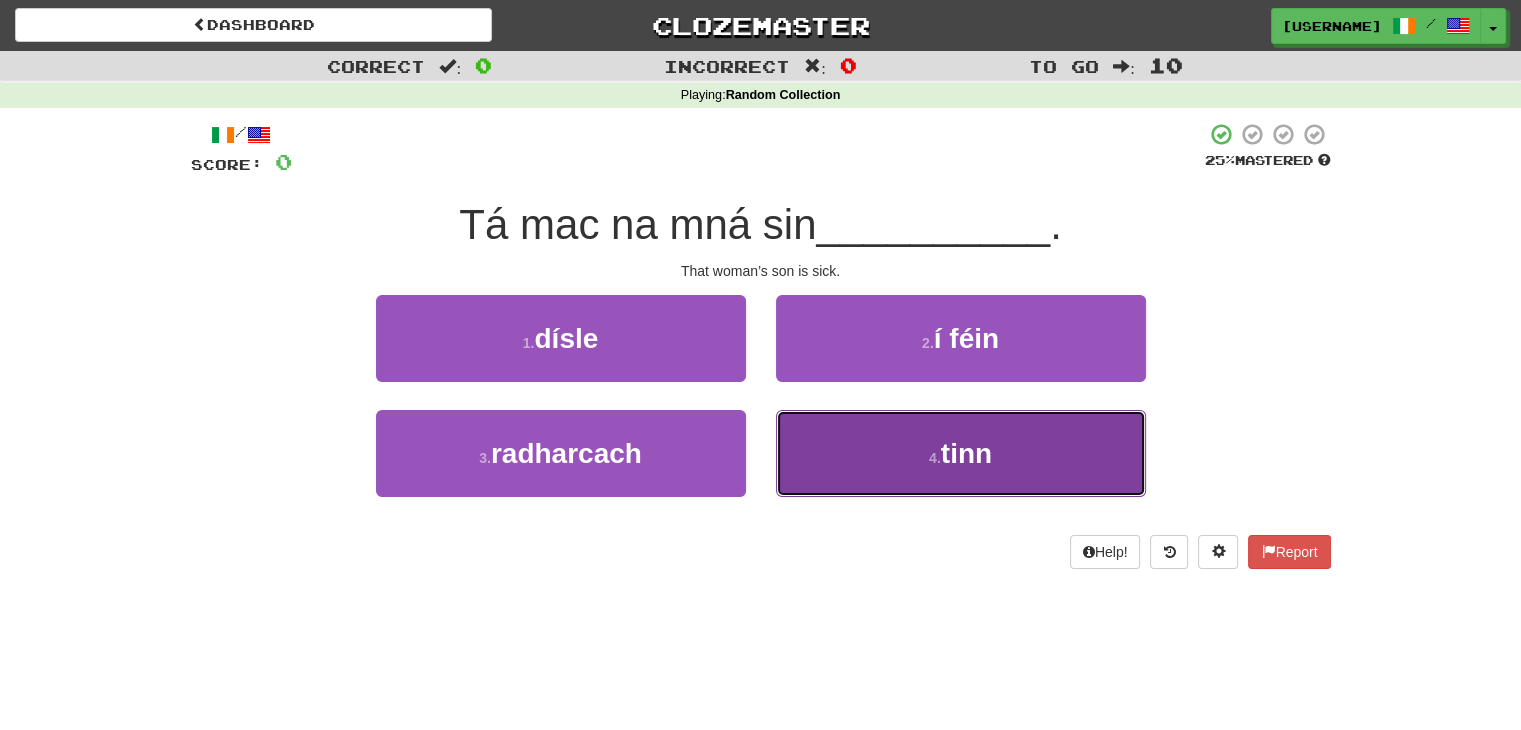 click on "4 .  tinn" at bounding box center [961, 453] 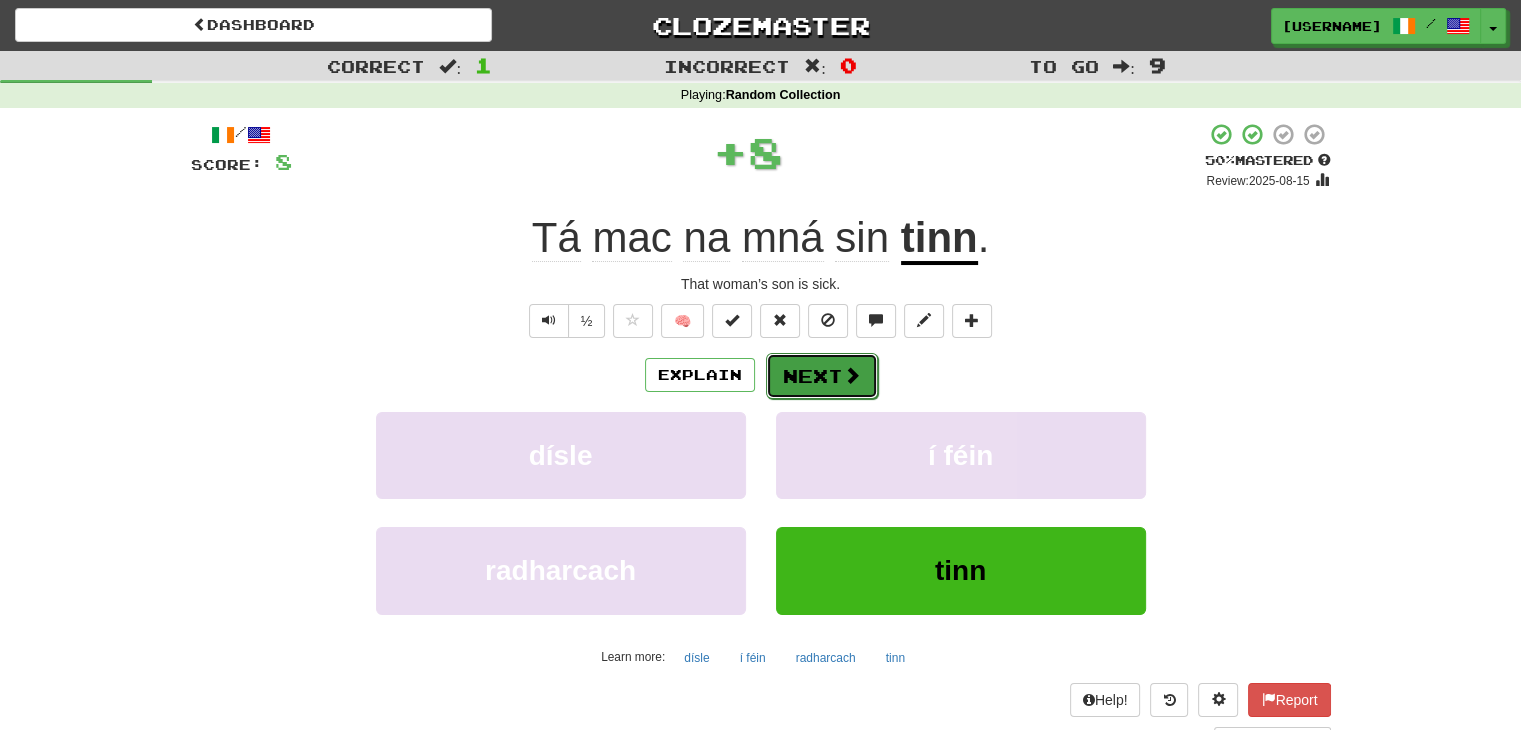 click on "Next" at bounding box center [822, 376] 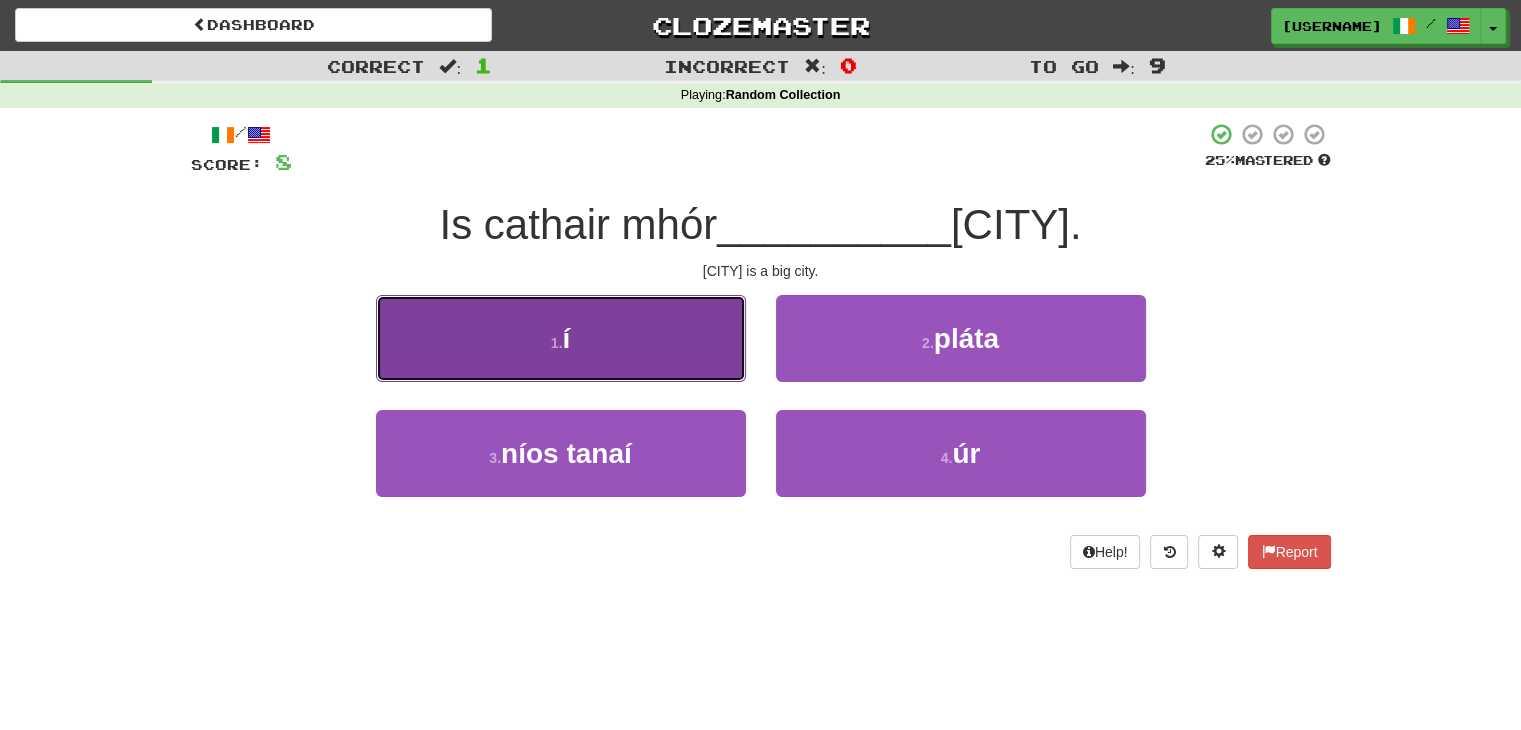 click on "1 .  í" at bounding box center [561, 338] 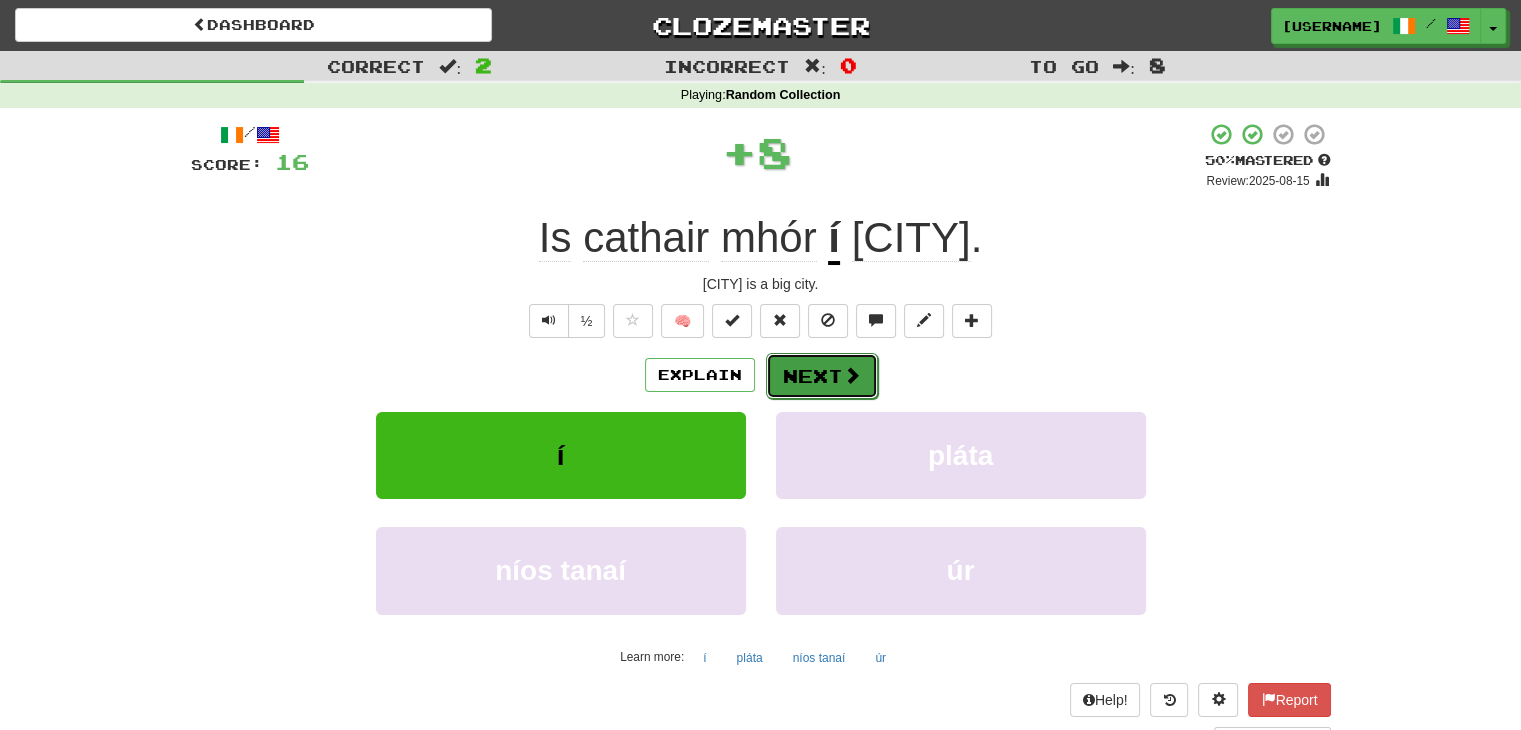 click on "Next" at bounding box center [822, 376] 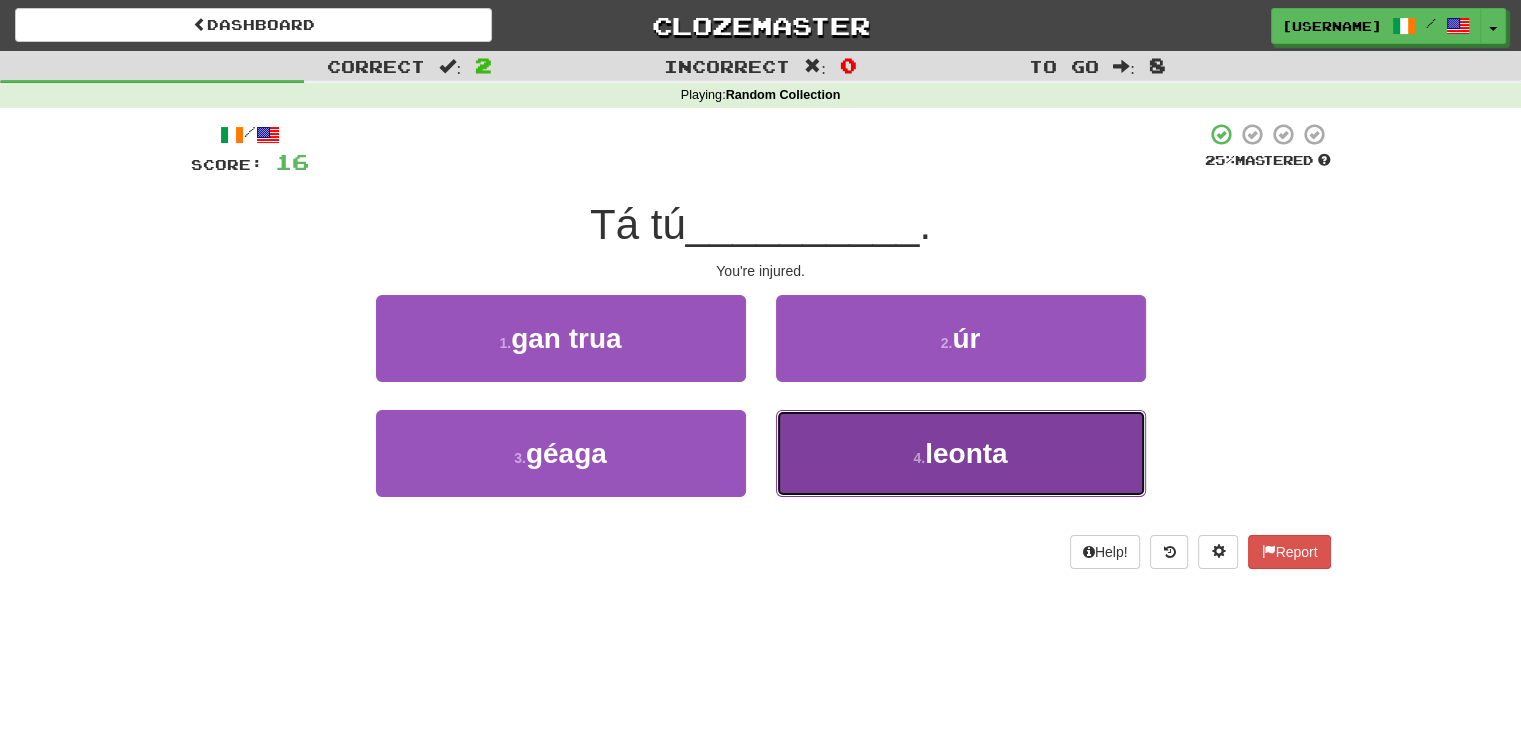 click on "4 .  leonta" at bounding box center (961, 453) 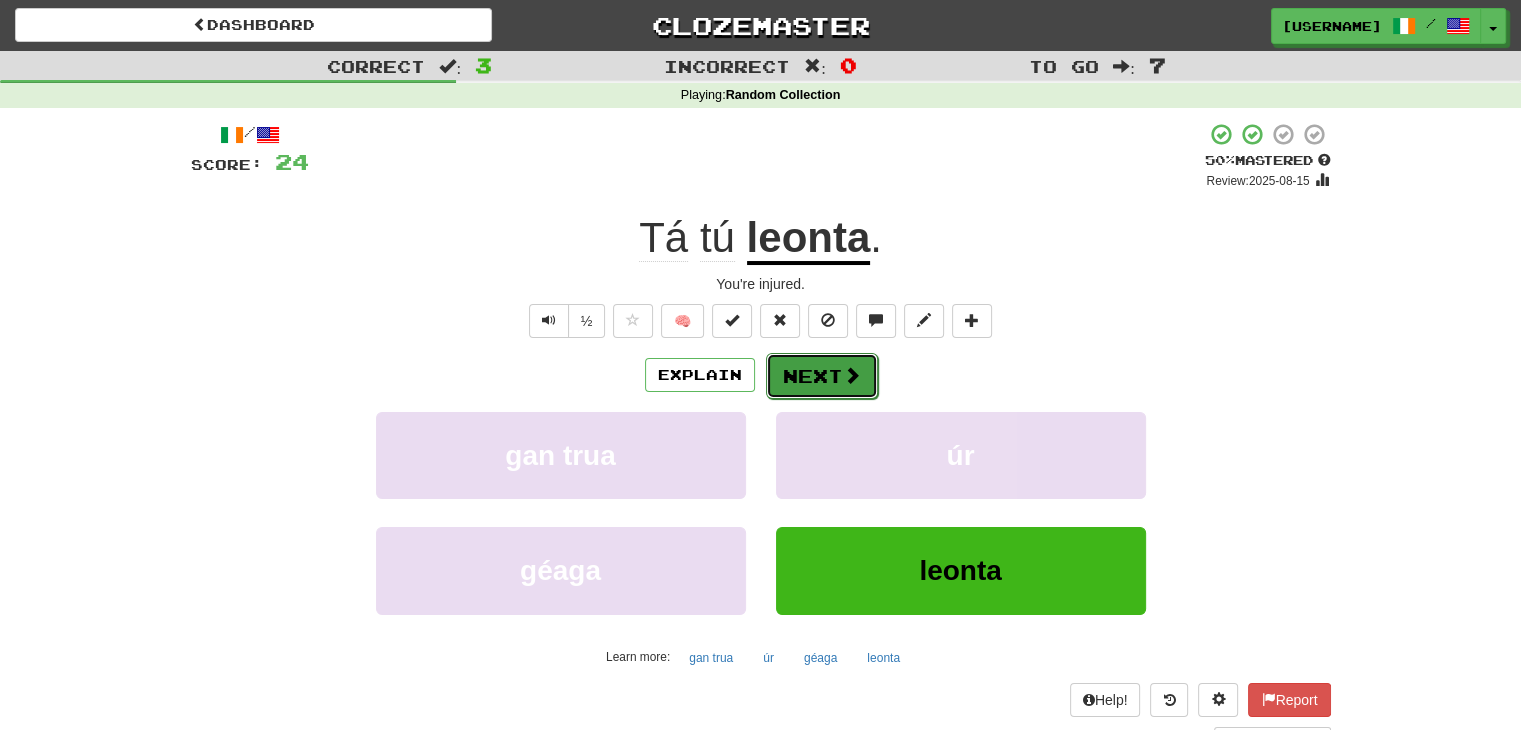click at bounding box center [852, 375] 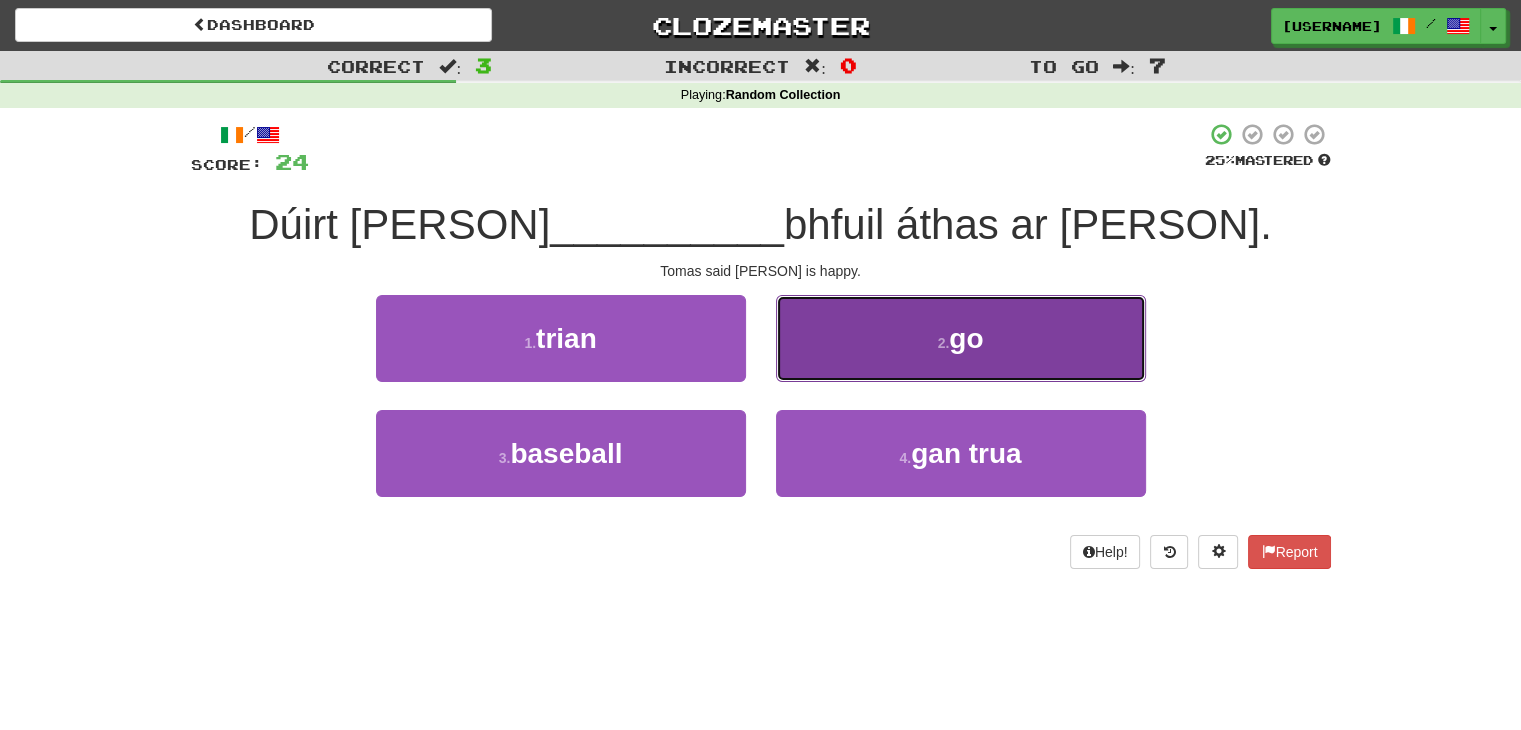 click on "2 .  go" at bounding box center [961, 338] 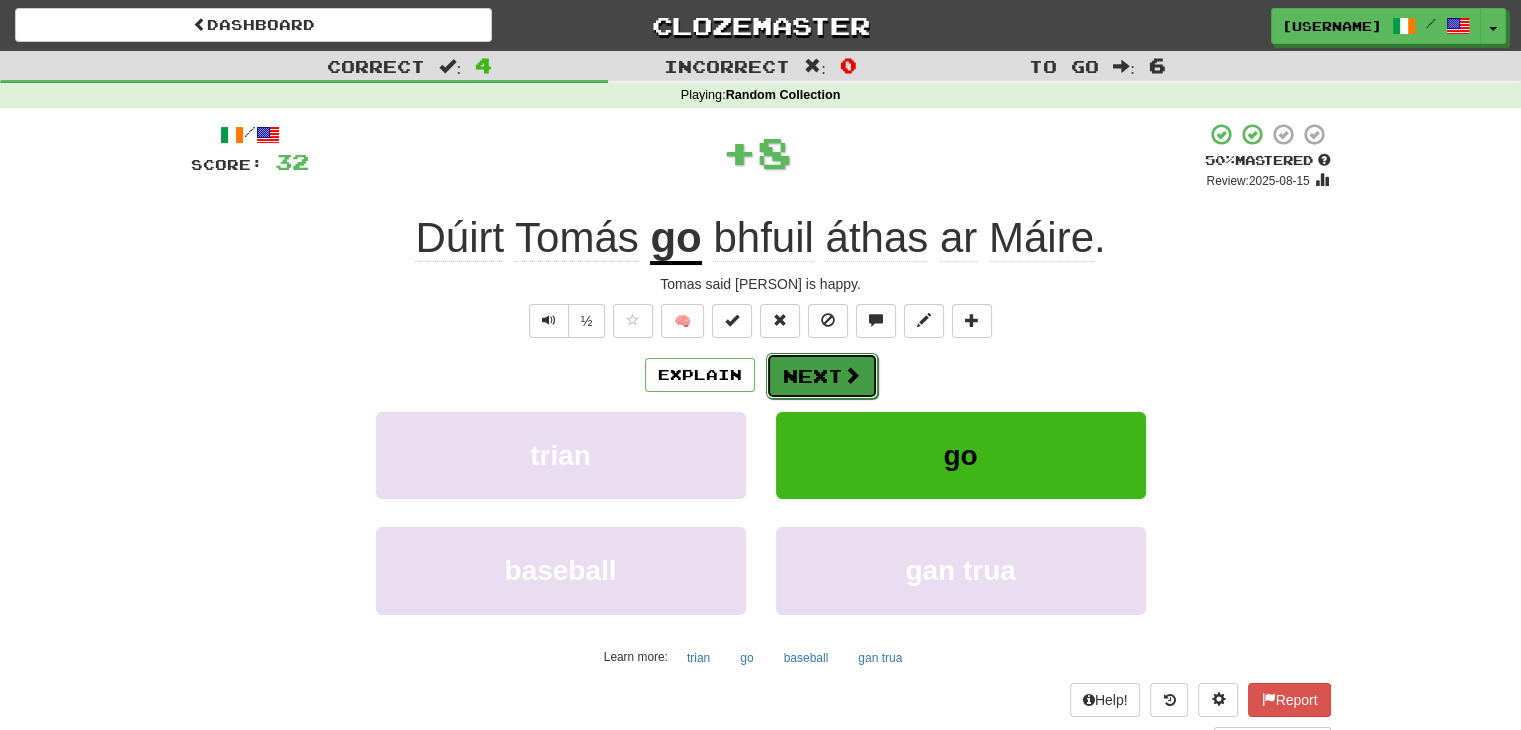 click on "Next" at bounding box center (822, 376) 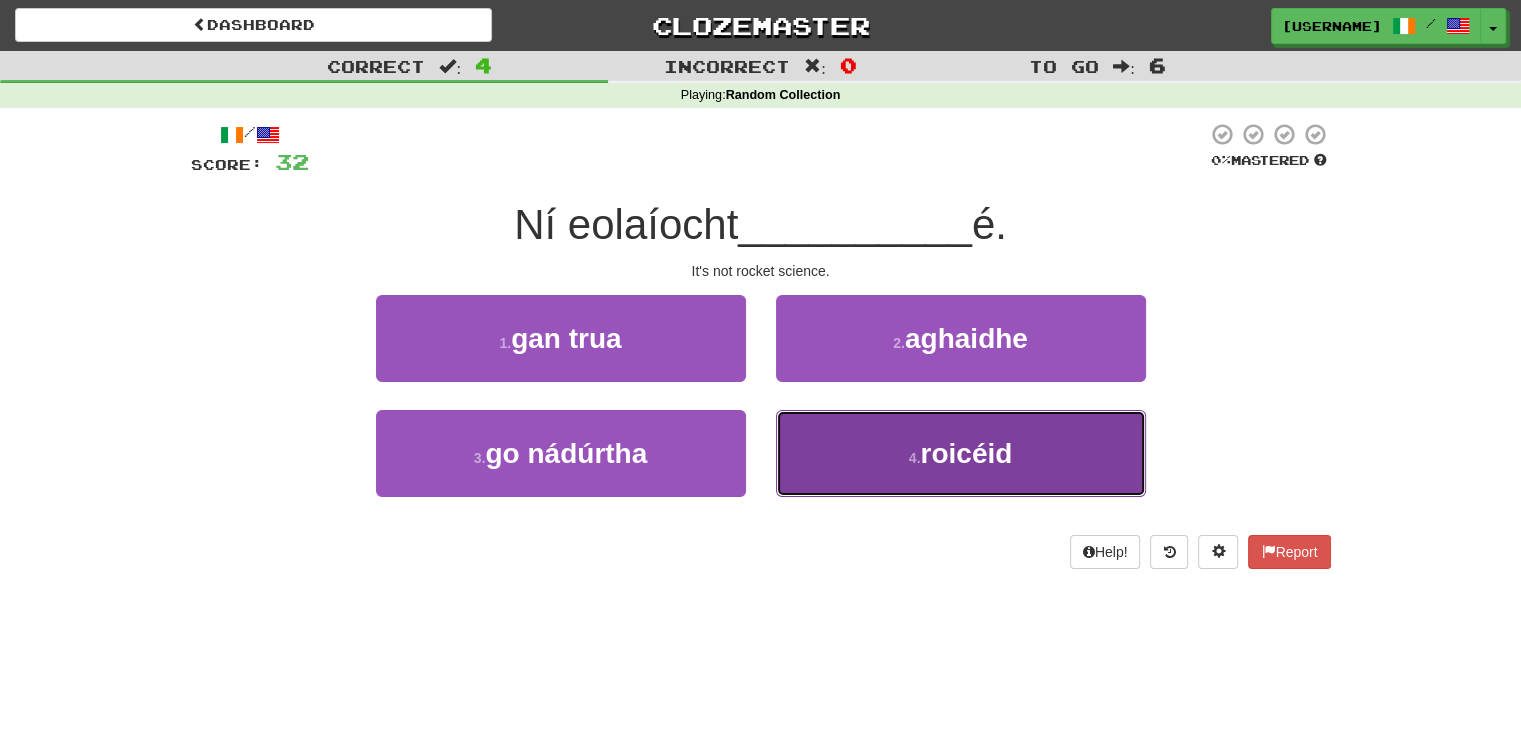 click on "4 .  roicéid" at bounding box center (961, 453) 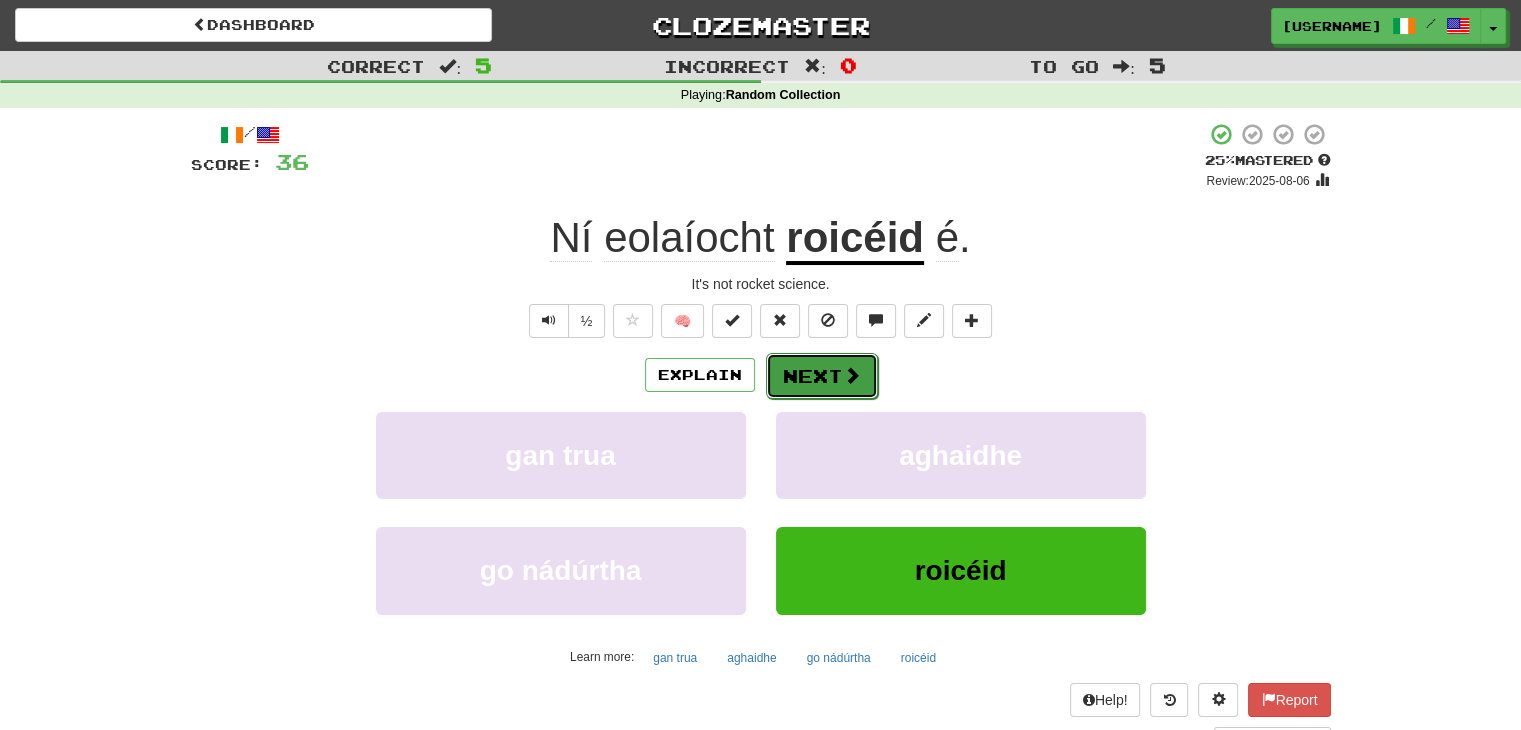 click at bounding box center (852, 375) 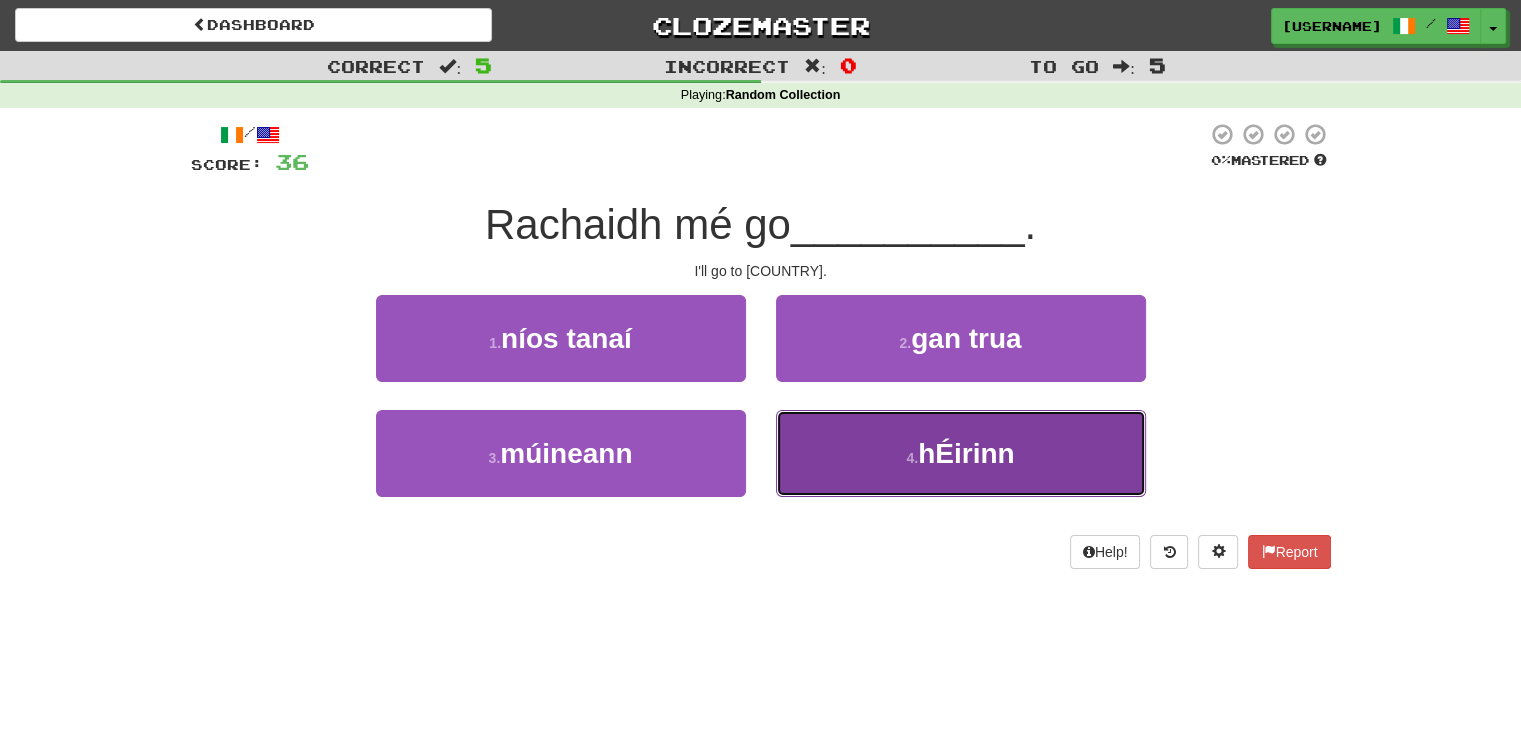click on "4 .  hÉirinn" at bounding box center [961, 453] 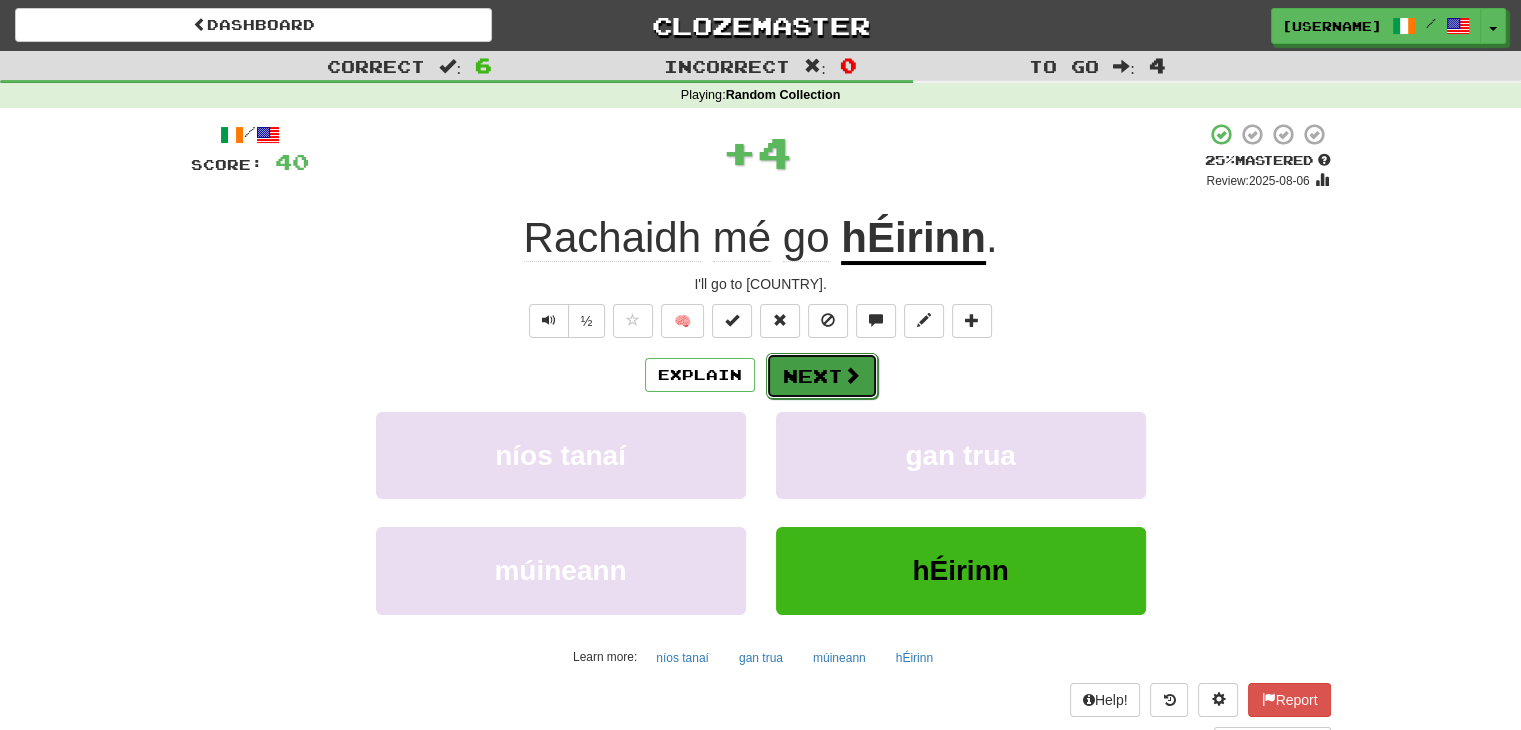 click at bounding box center (852, 375) 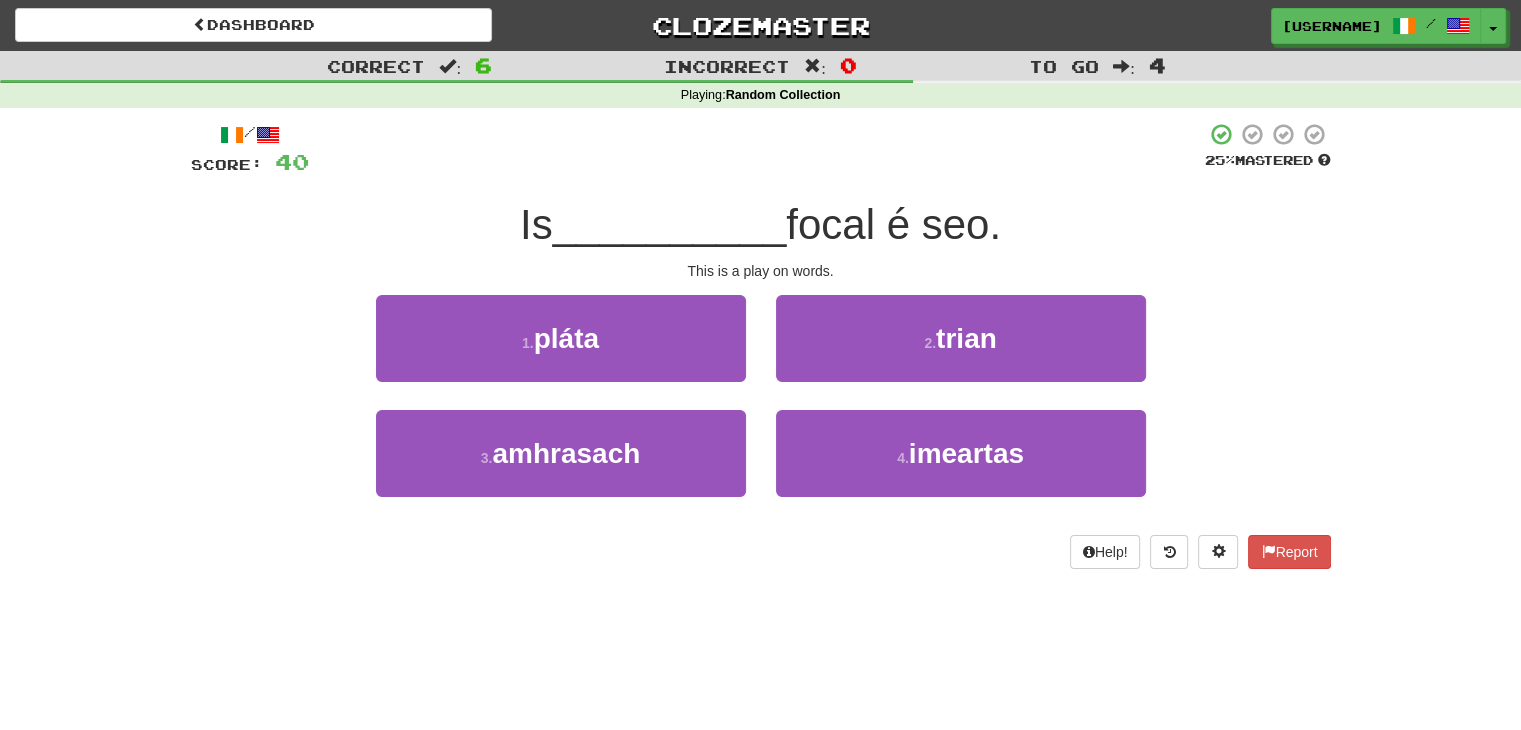 click on "Incorrect   :   0" at bounding box center [760, 65] 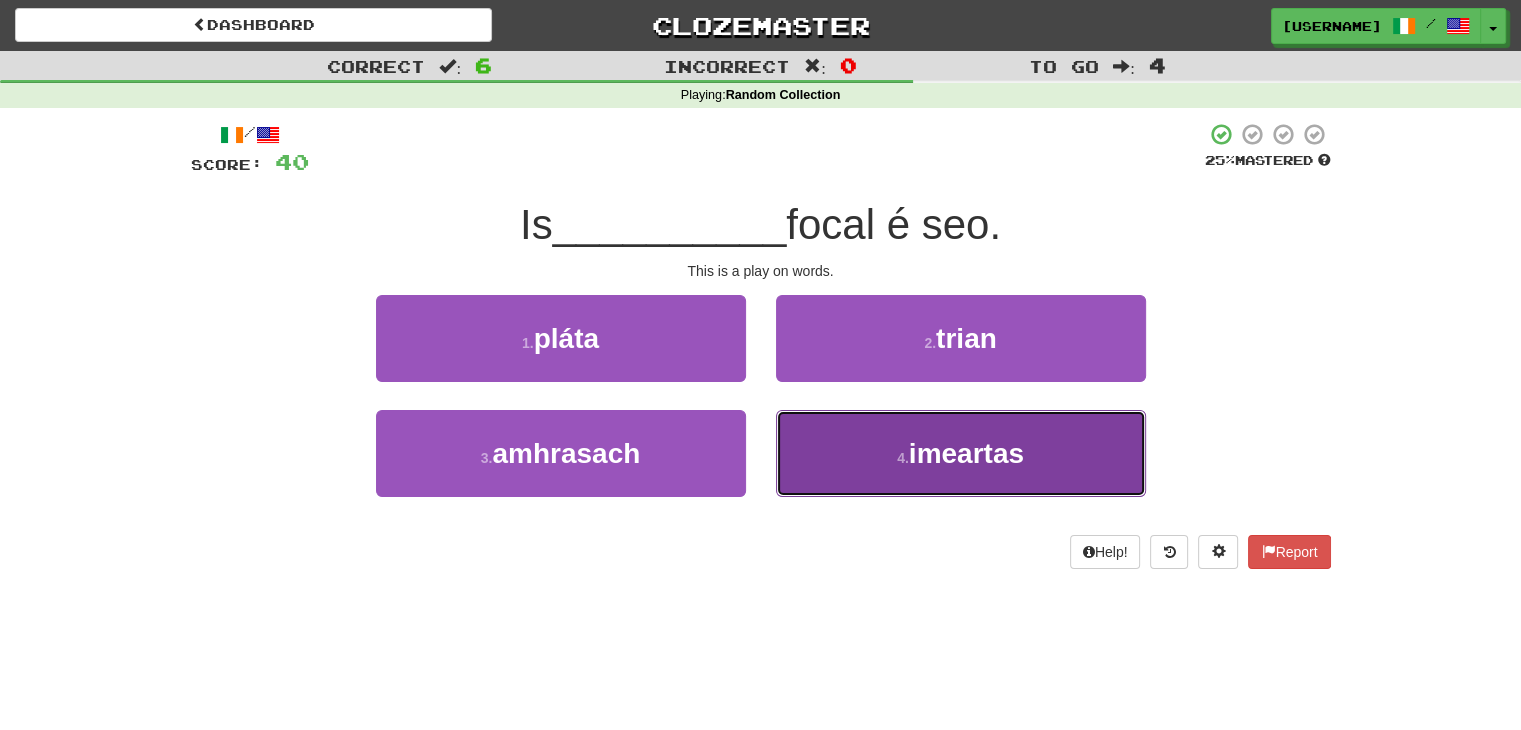 click on "4 .  imeartas" at bounding box center (961, 453) 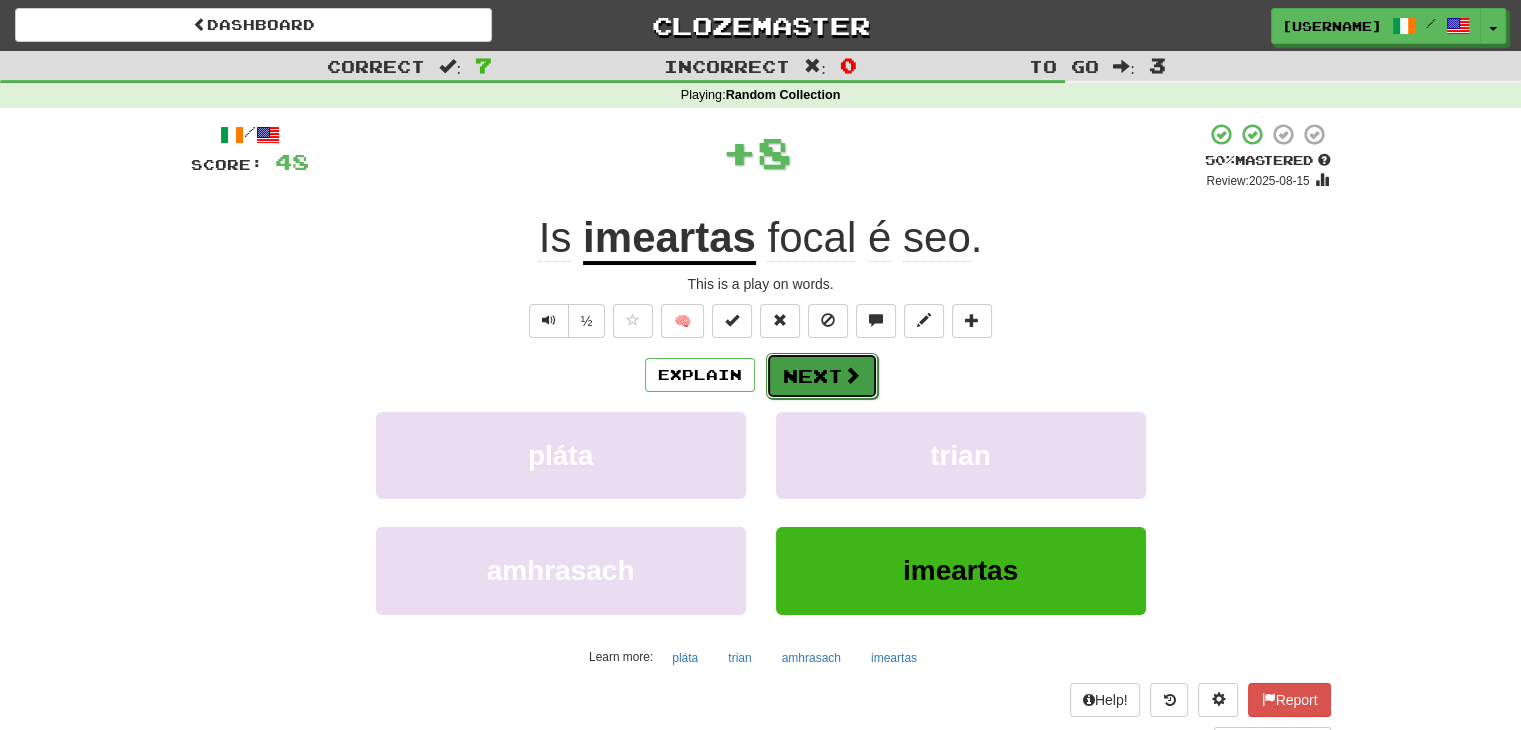 click on "Next" at bounding box center (822, 376) 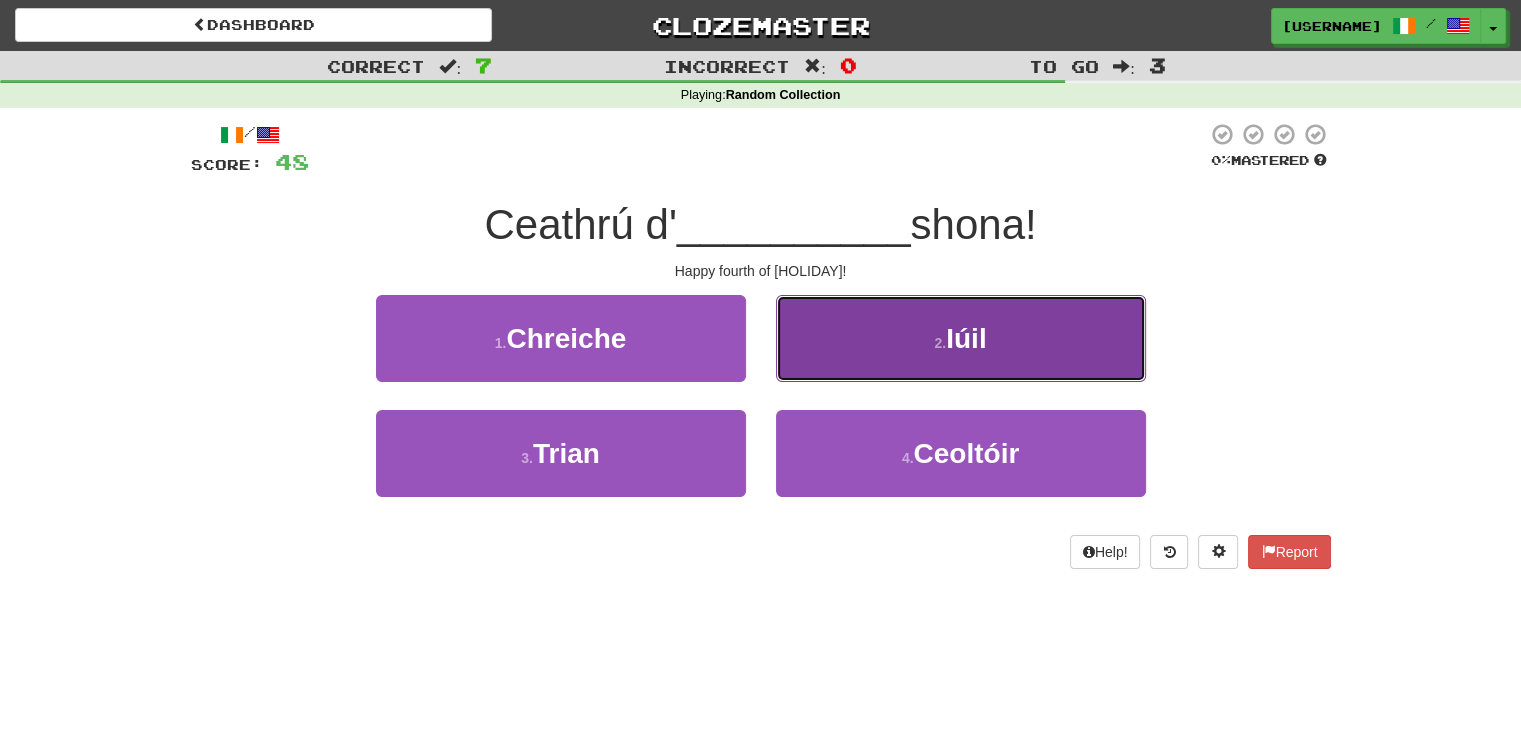 click on "[DATE] .  Iúil" at bounding box center [961, 338] 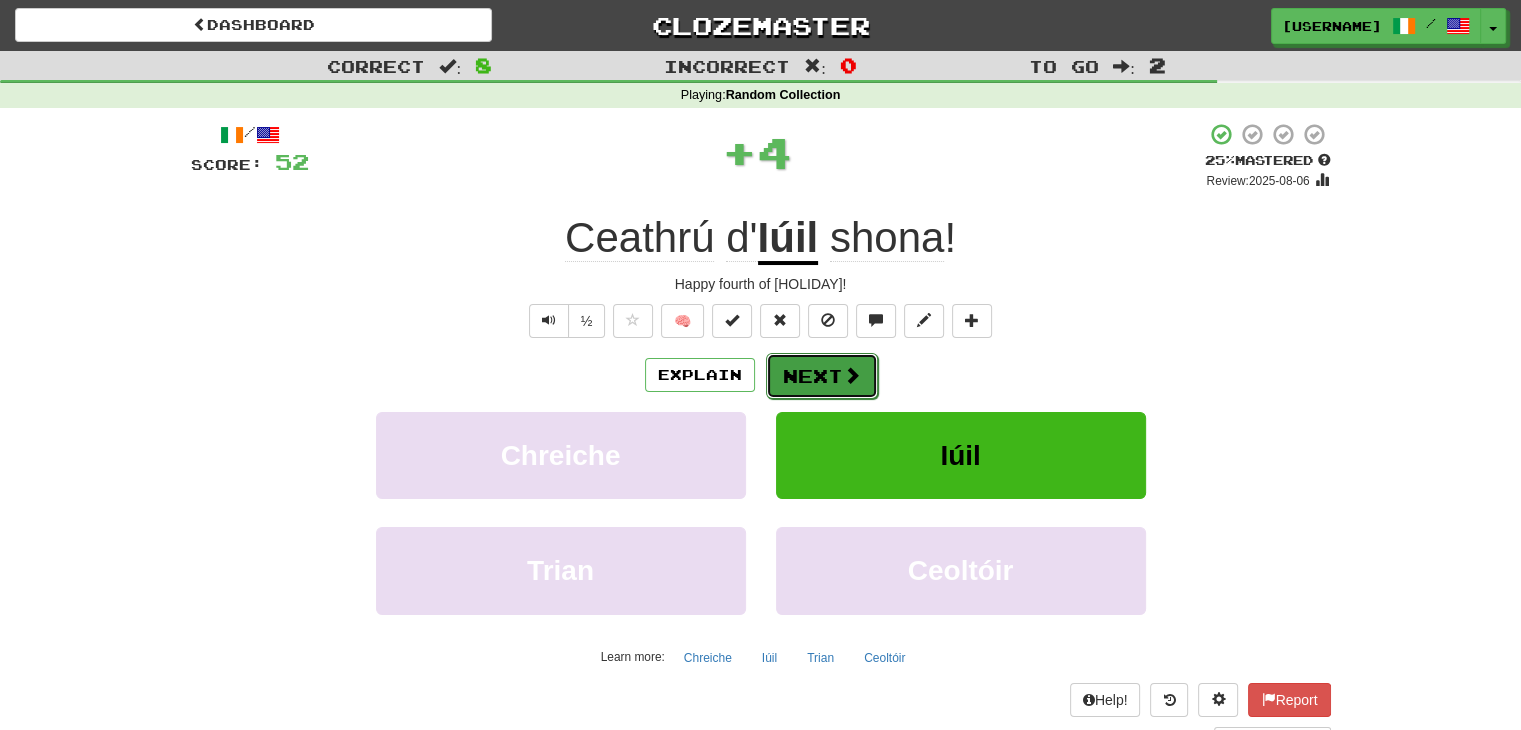 click at bounding box center [852, 375] 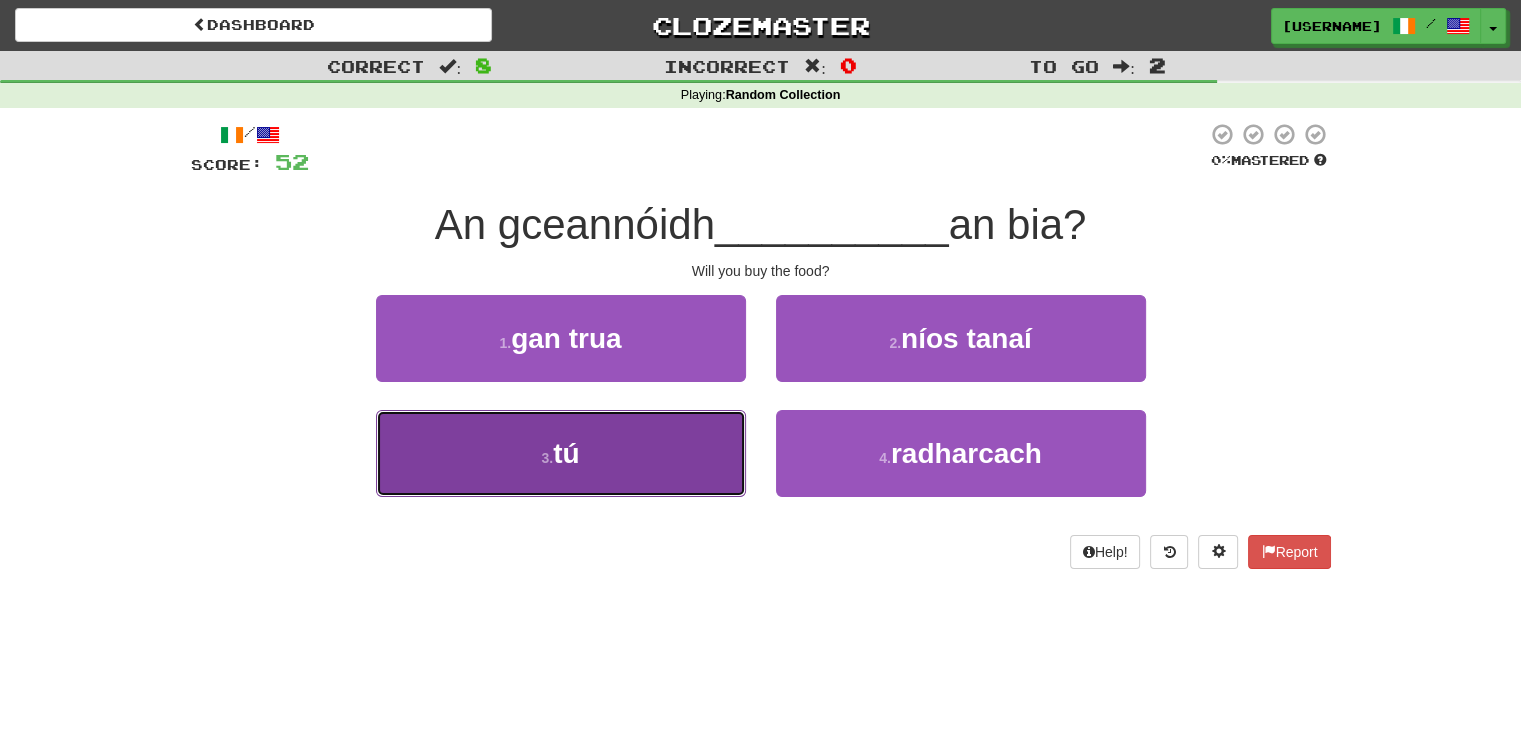 click on "3 .  tú" at bounding box center (561, 453) 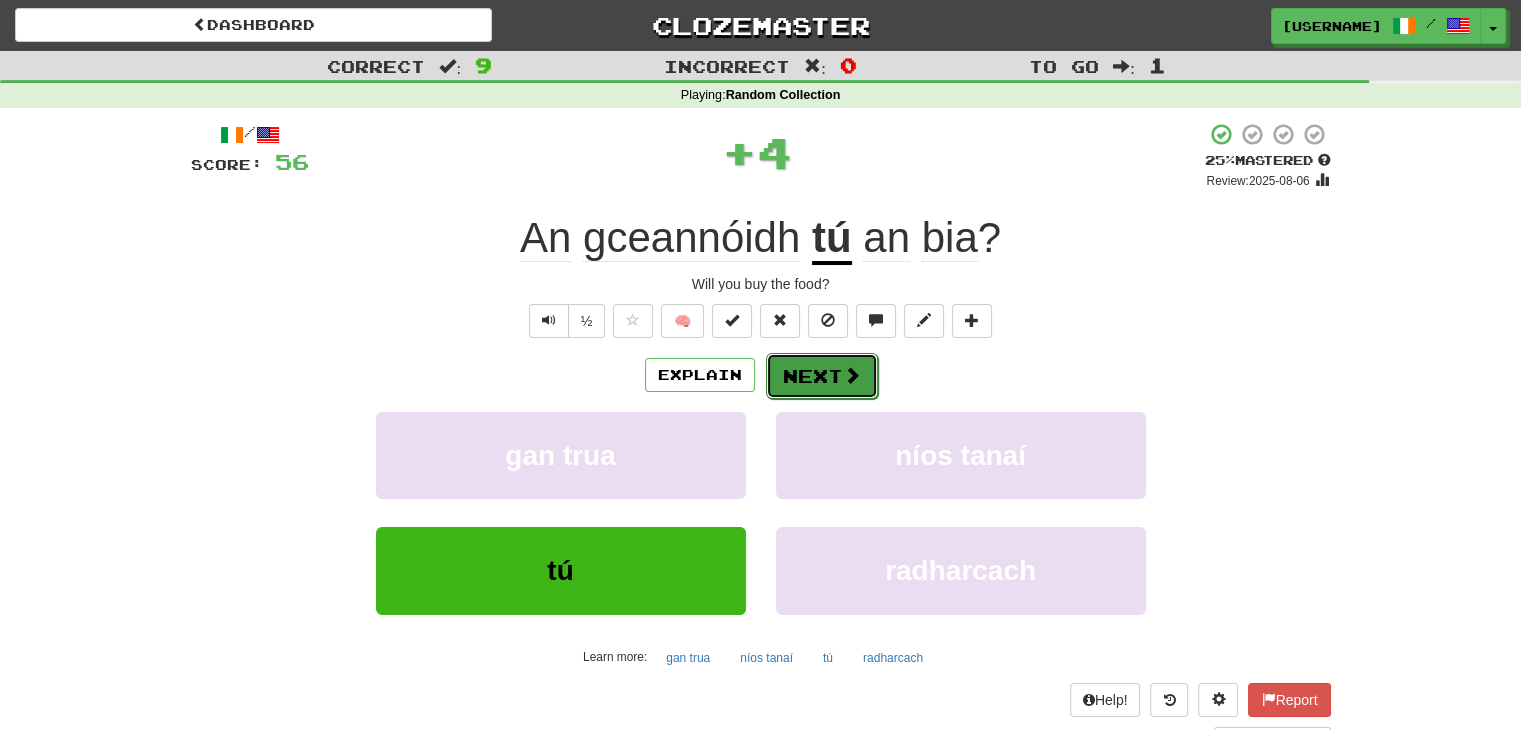 click on "Next" at bounding box center (822, 376) 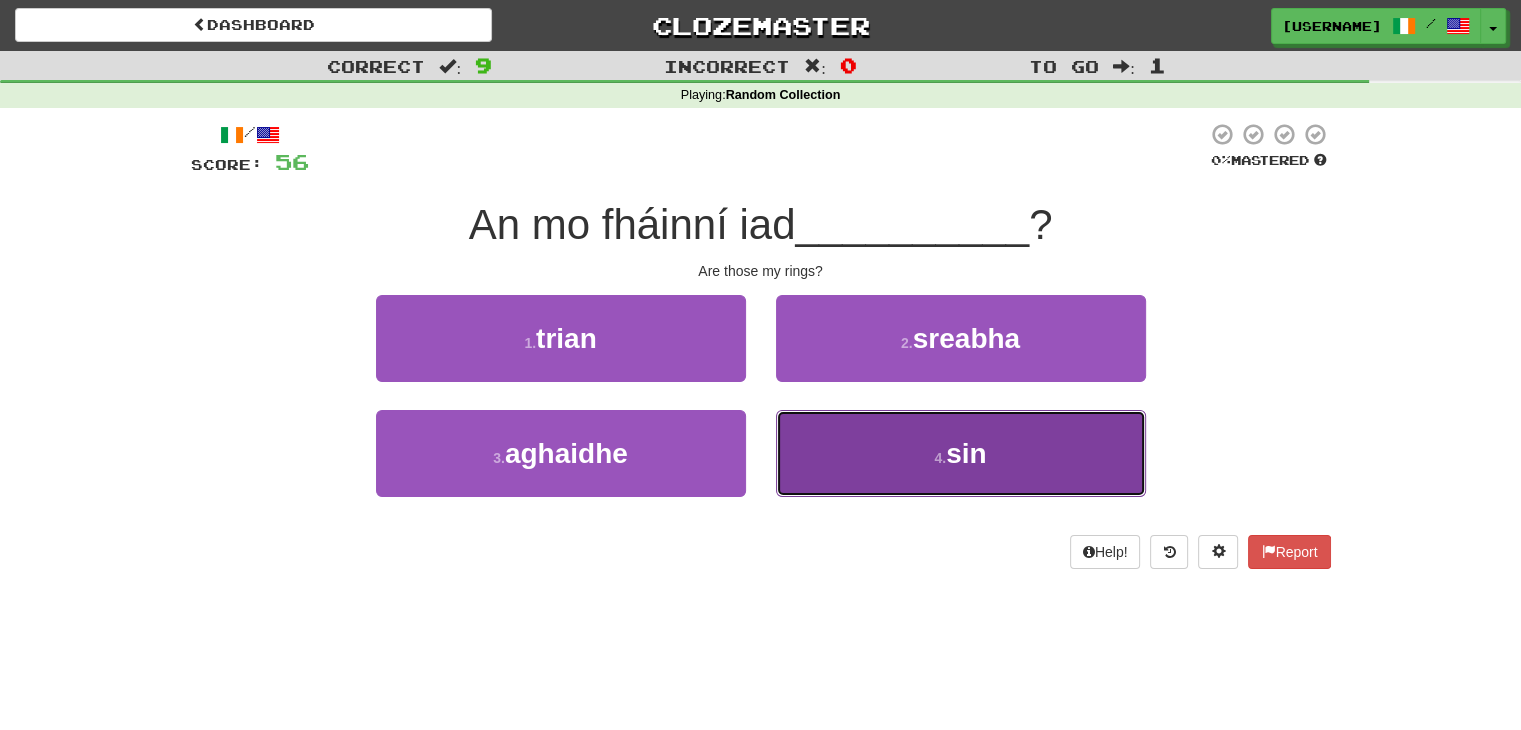click on "4 .  sin" at bounding box center [961, 453] 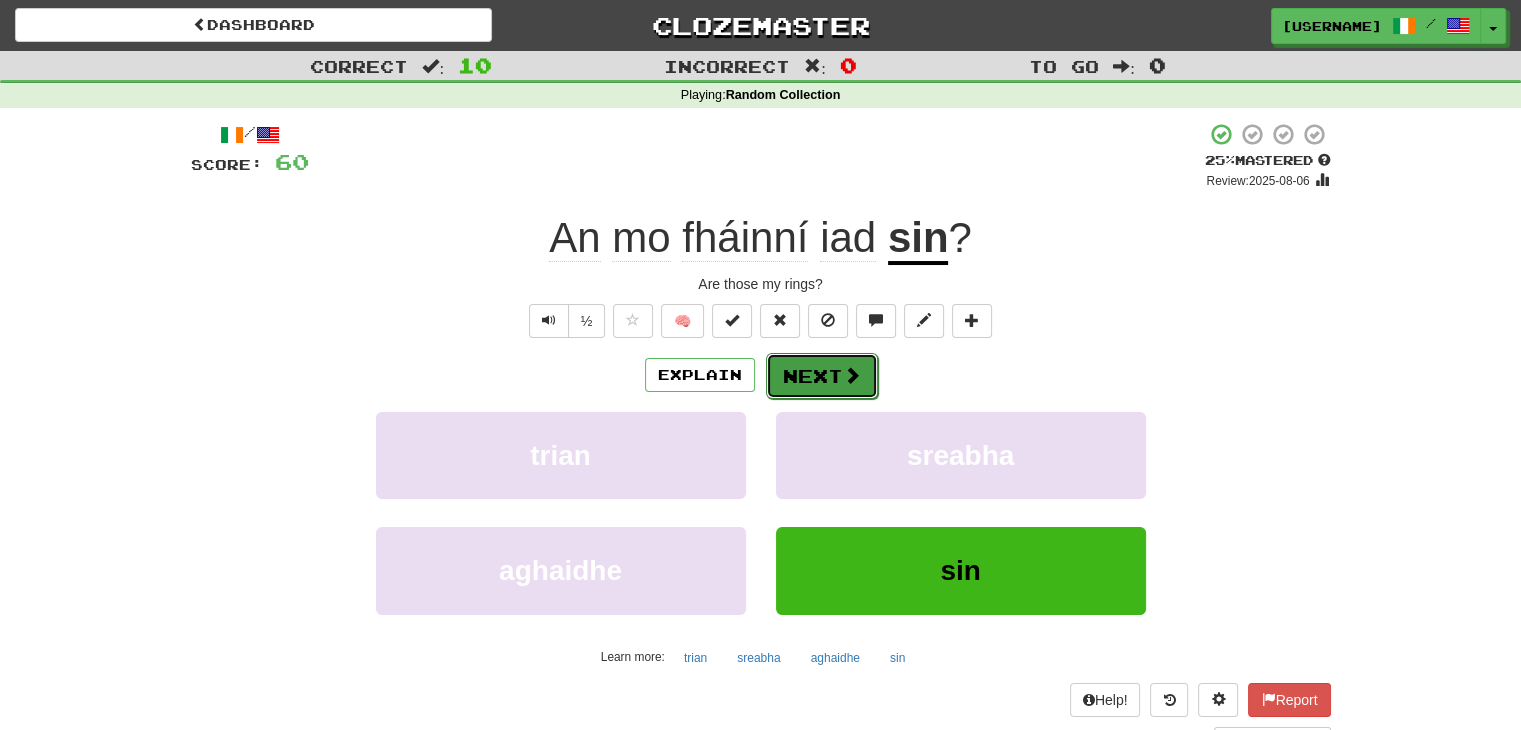 click on "Next" at bounding box center (822, 376) 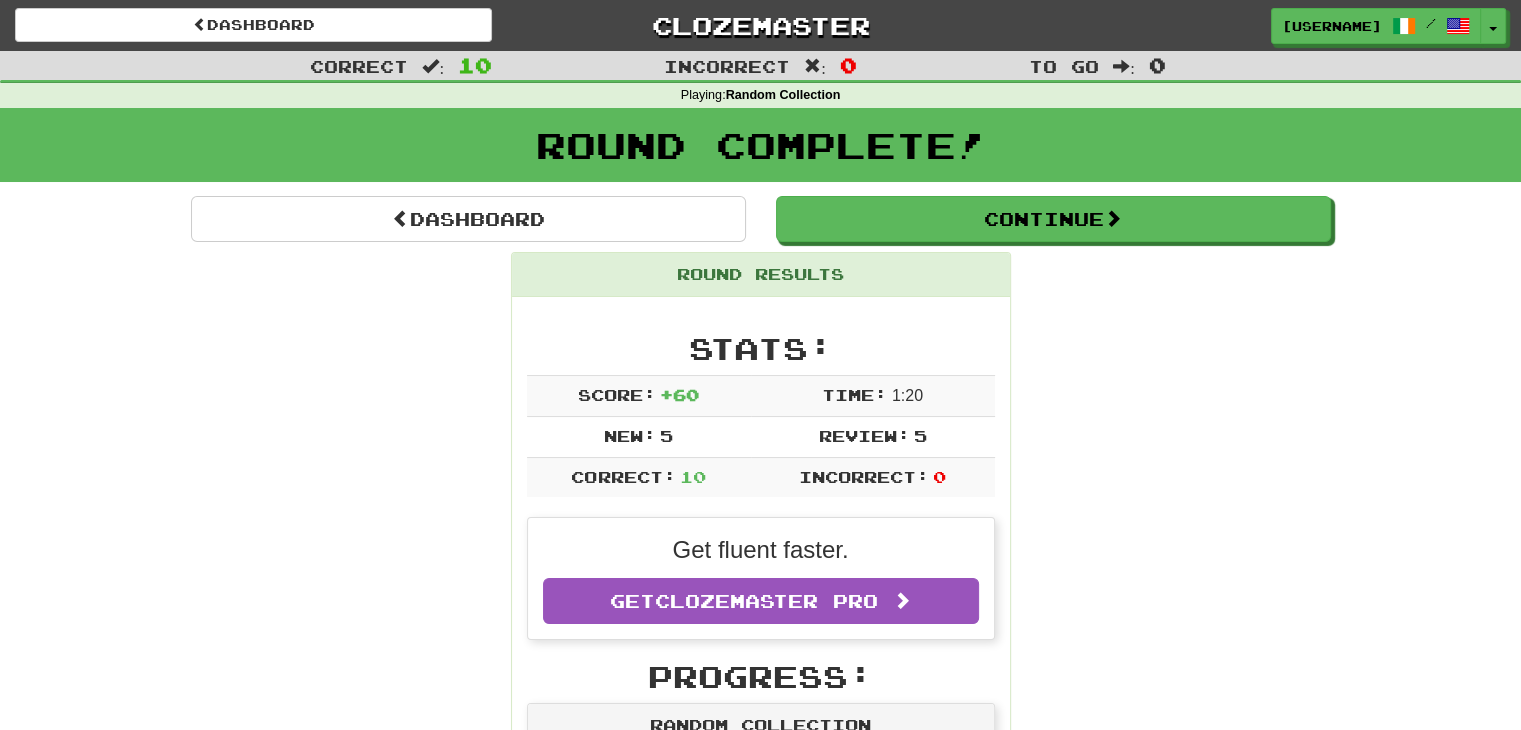 click on "Stats:" at bounding box center [761, 348] 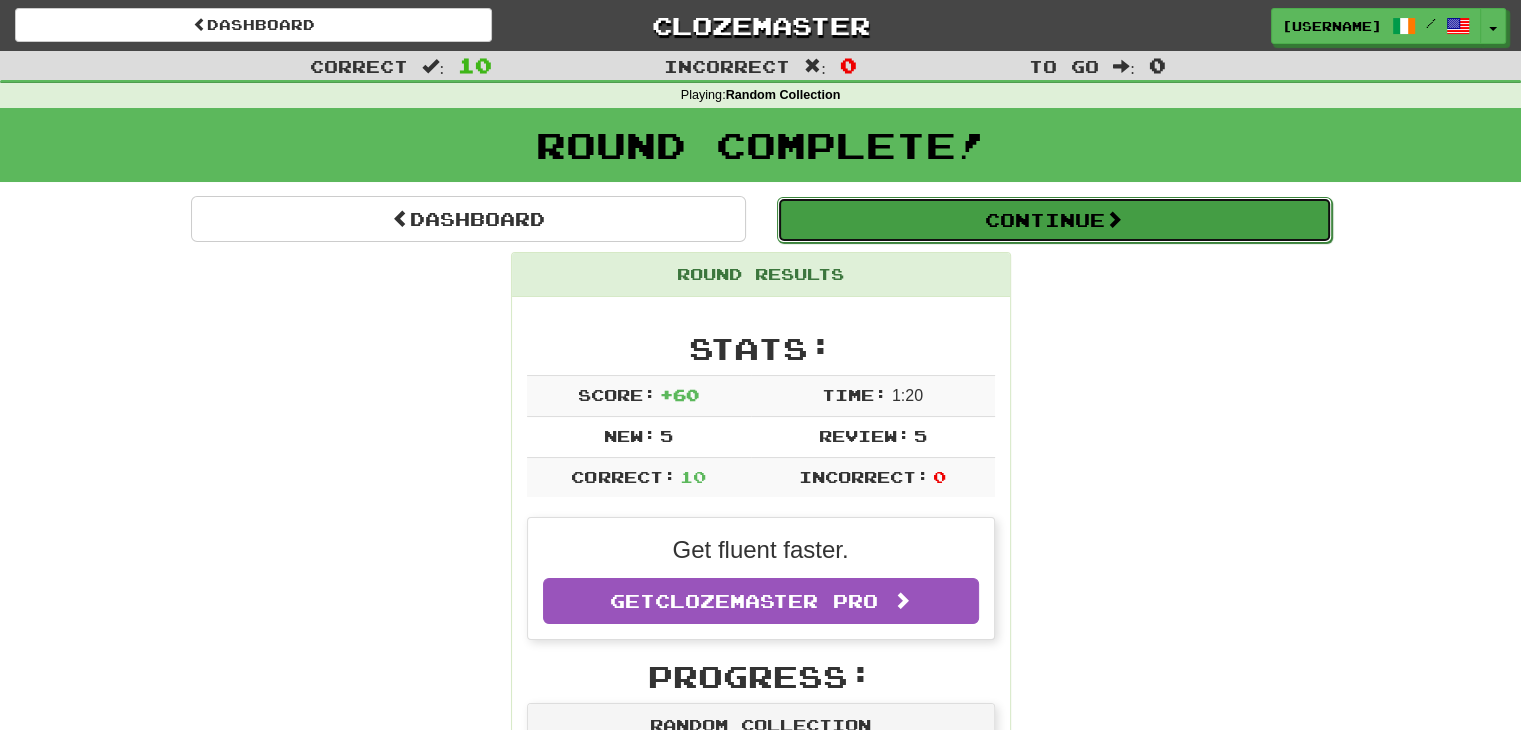 click on "Continue" at bounding box center [1054, 220] 